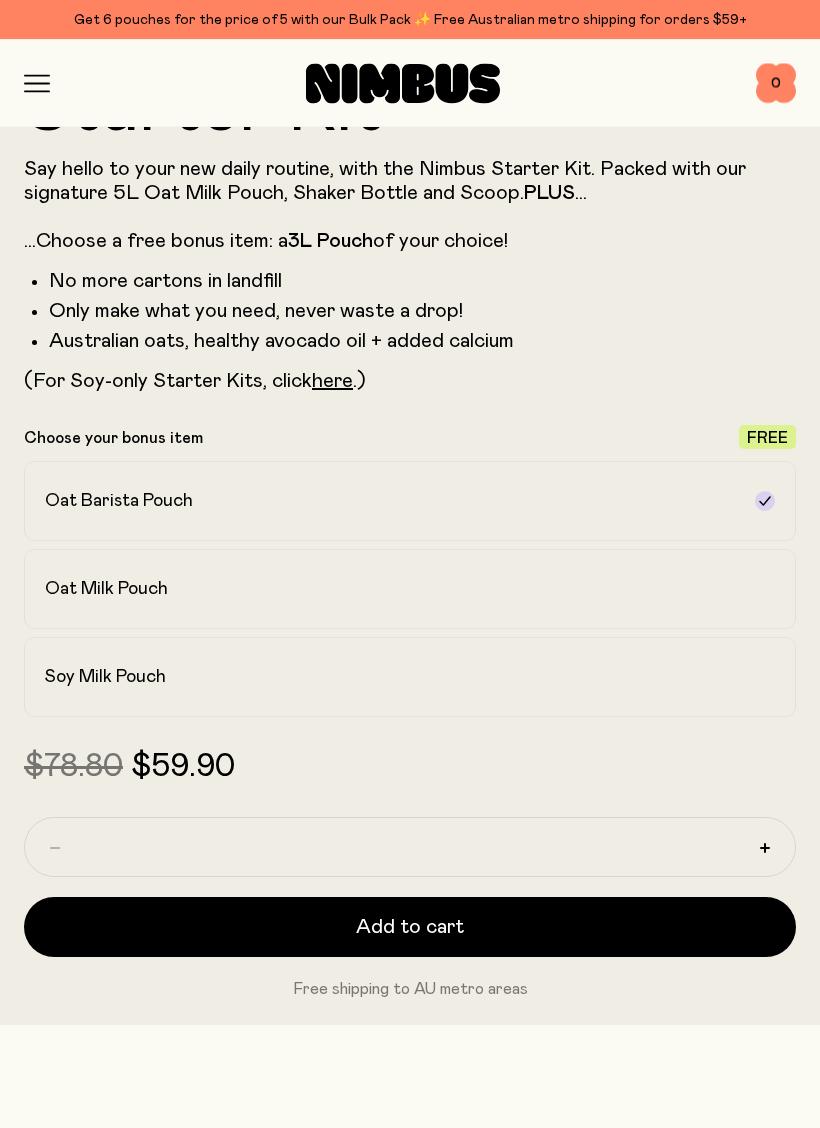 scroll, scrollTop: 931, scrollLeft: 0, axis: vertical 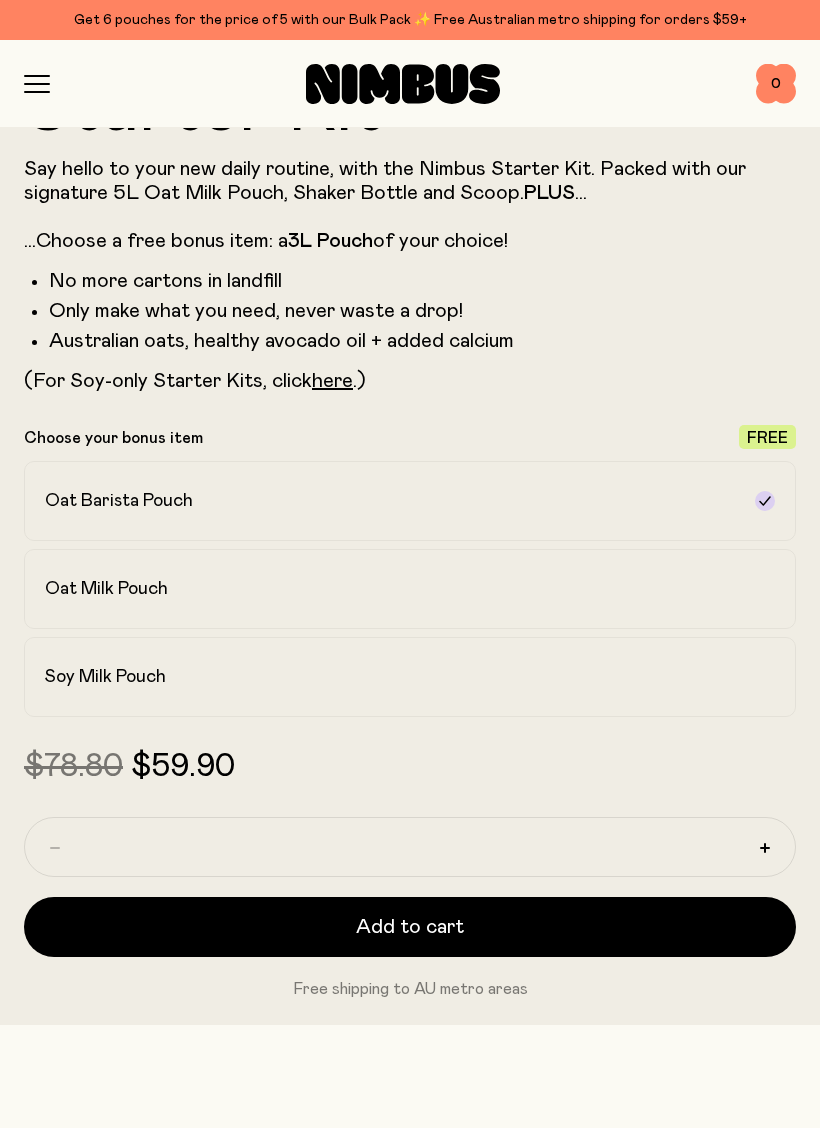 click on "Oat Milk Pouch" at bounding box center (392, 589) 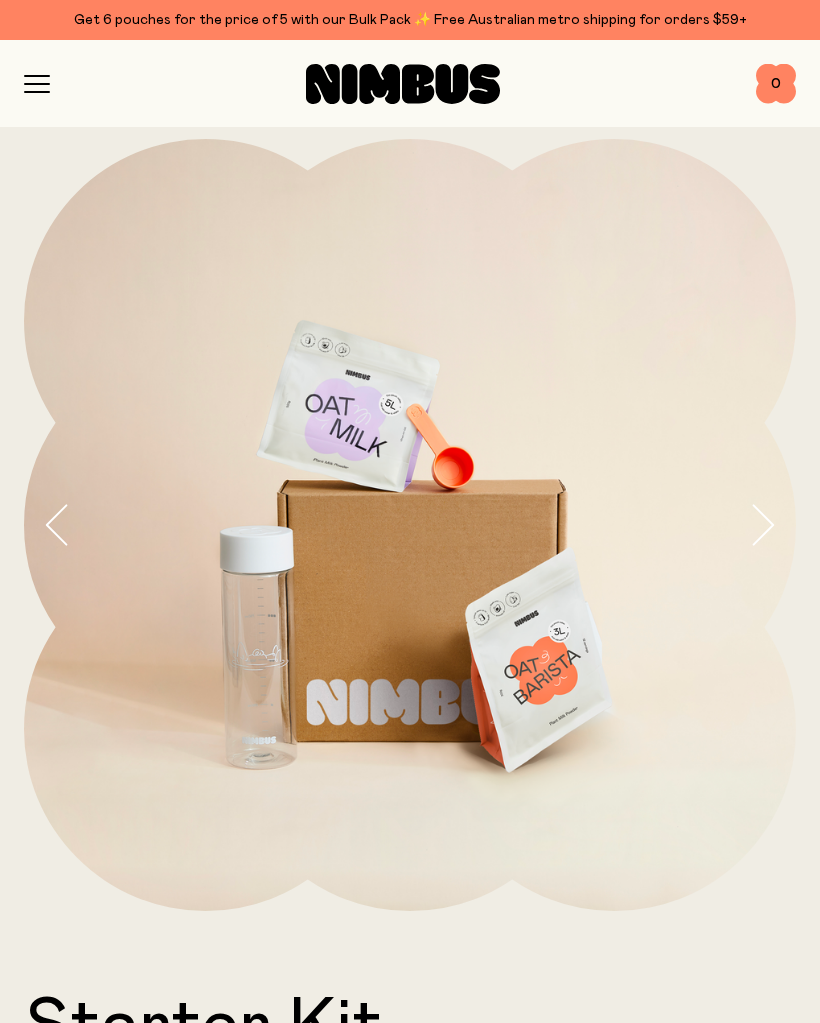 scroll, scrollTop: 0, scrollLeft: 0, axis: both 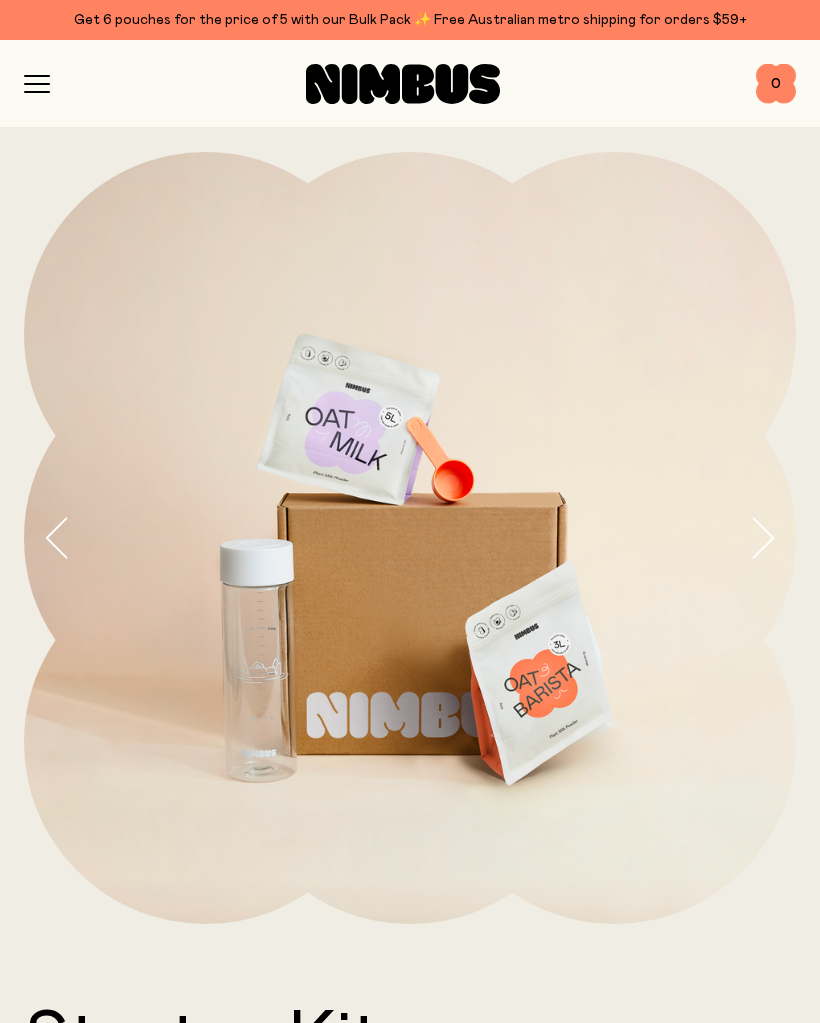 click 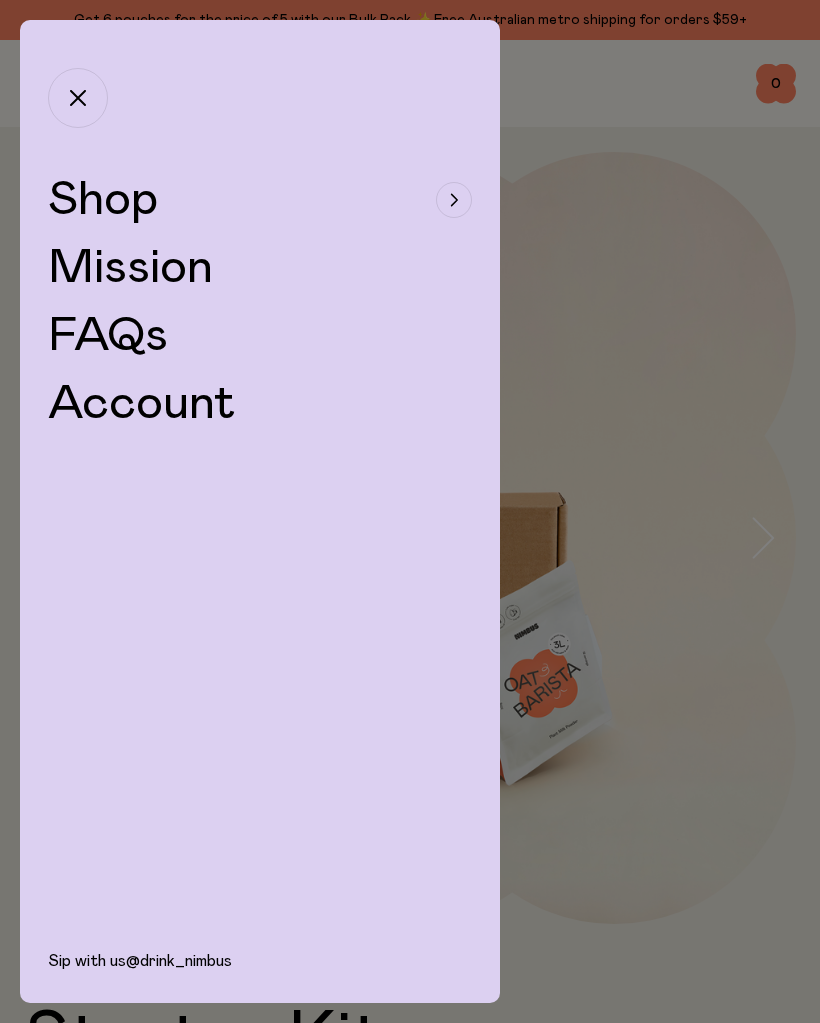 click at bounding box center [454, 200] 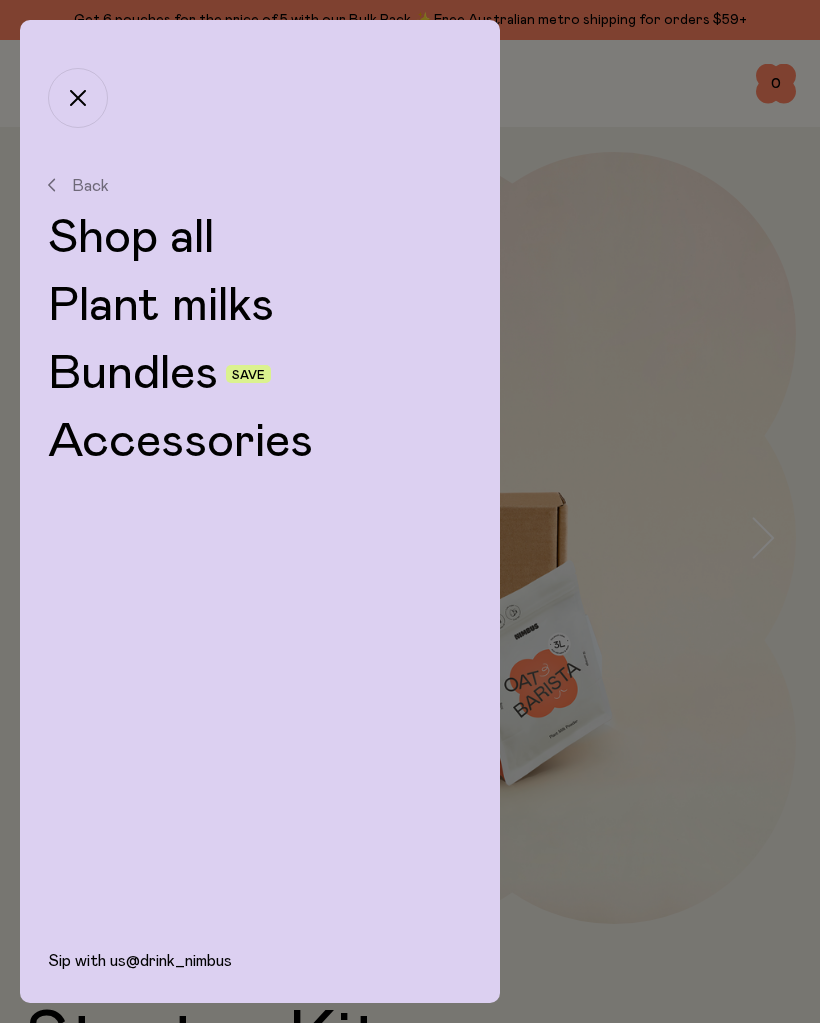 click on "Plant milks" at bounding box center (260, 306) 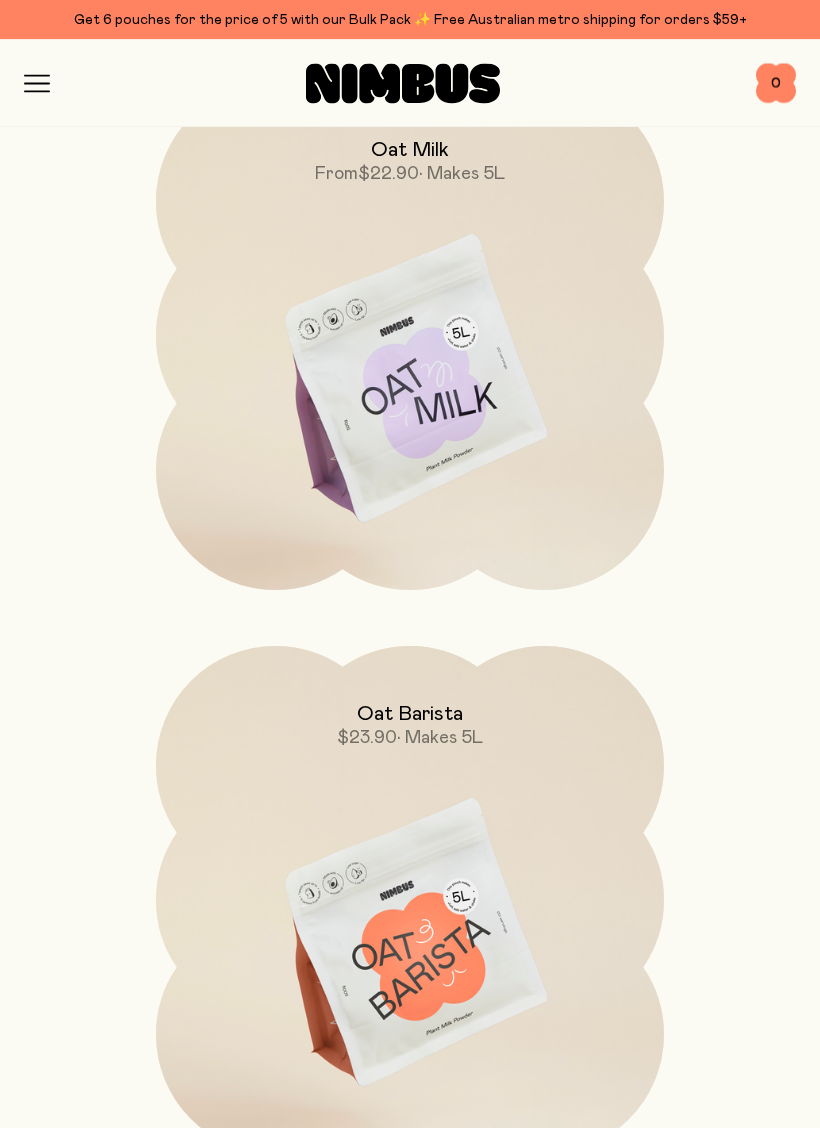 scroll, scrollTop: 343, scrollLeft: 0, axis: vertical 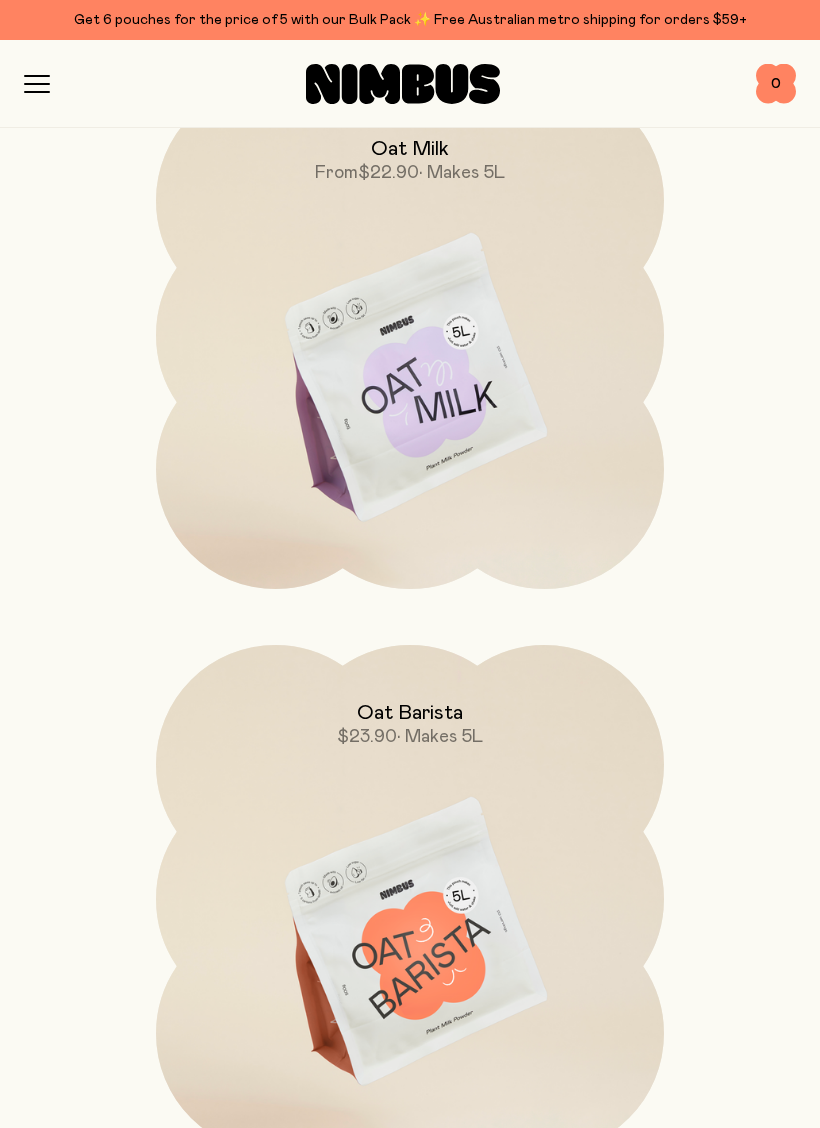 click at bounding box center [410, 943] 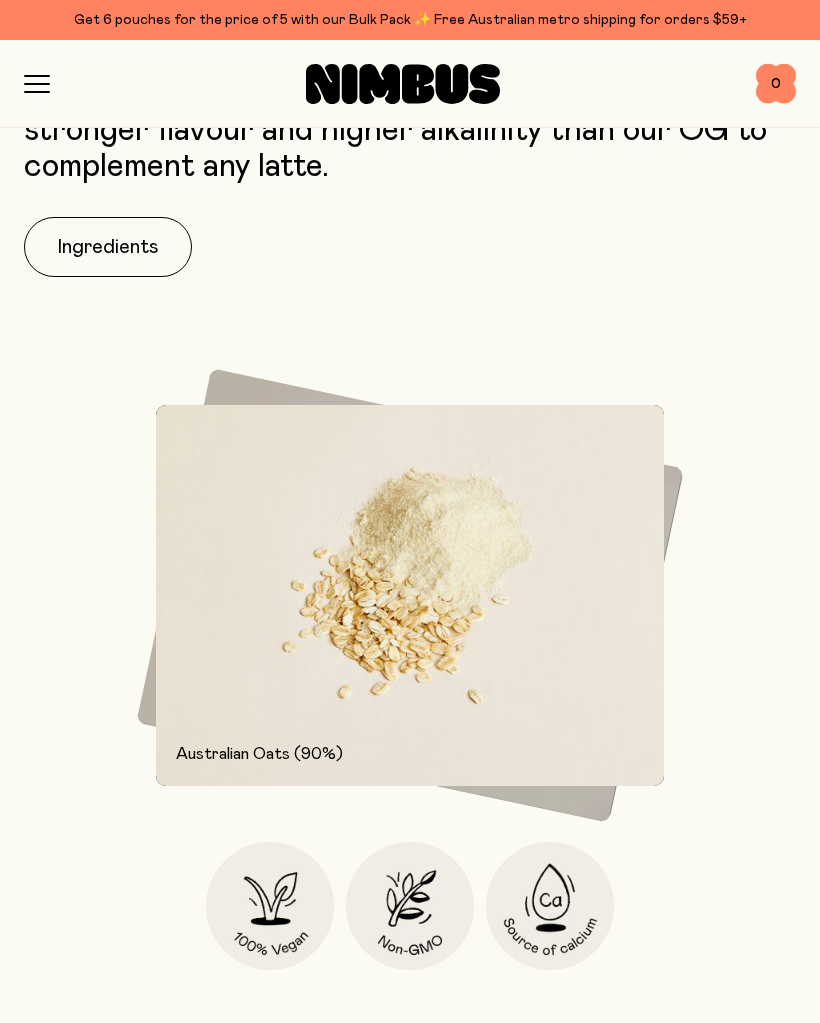 scroll, scrollTop: 1628, scrollLeft: 0, axis: vertical 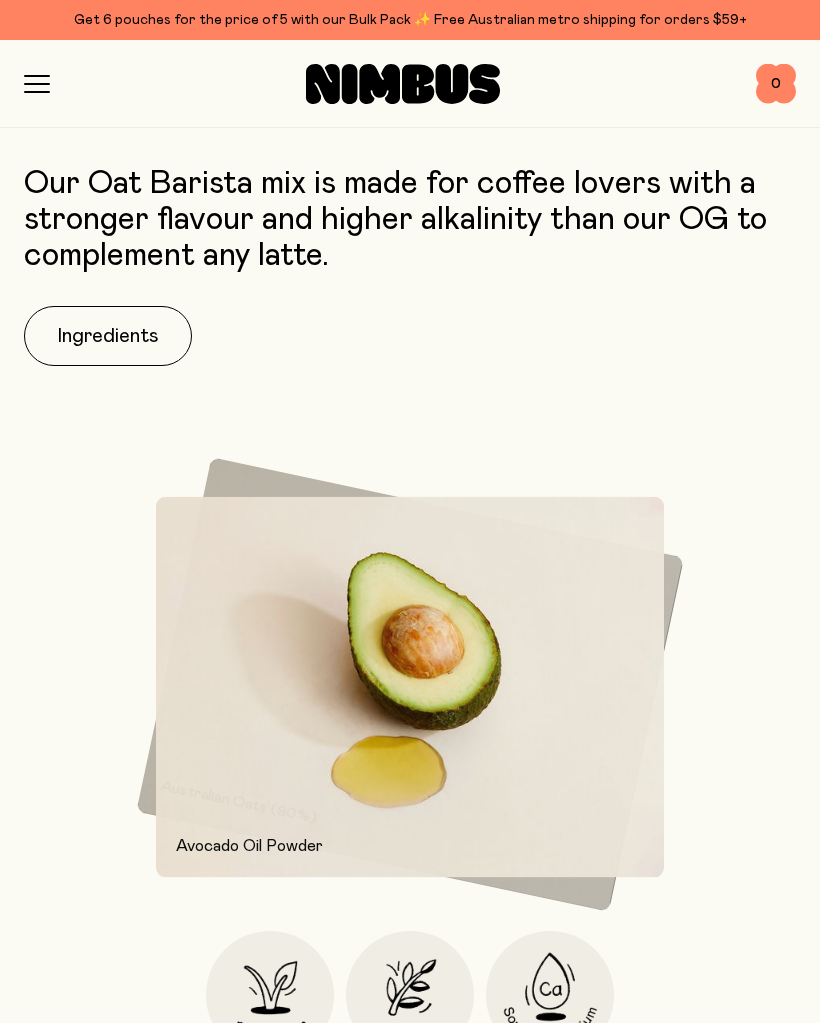 click on "Ingredients" at bounding box center [108, 336] 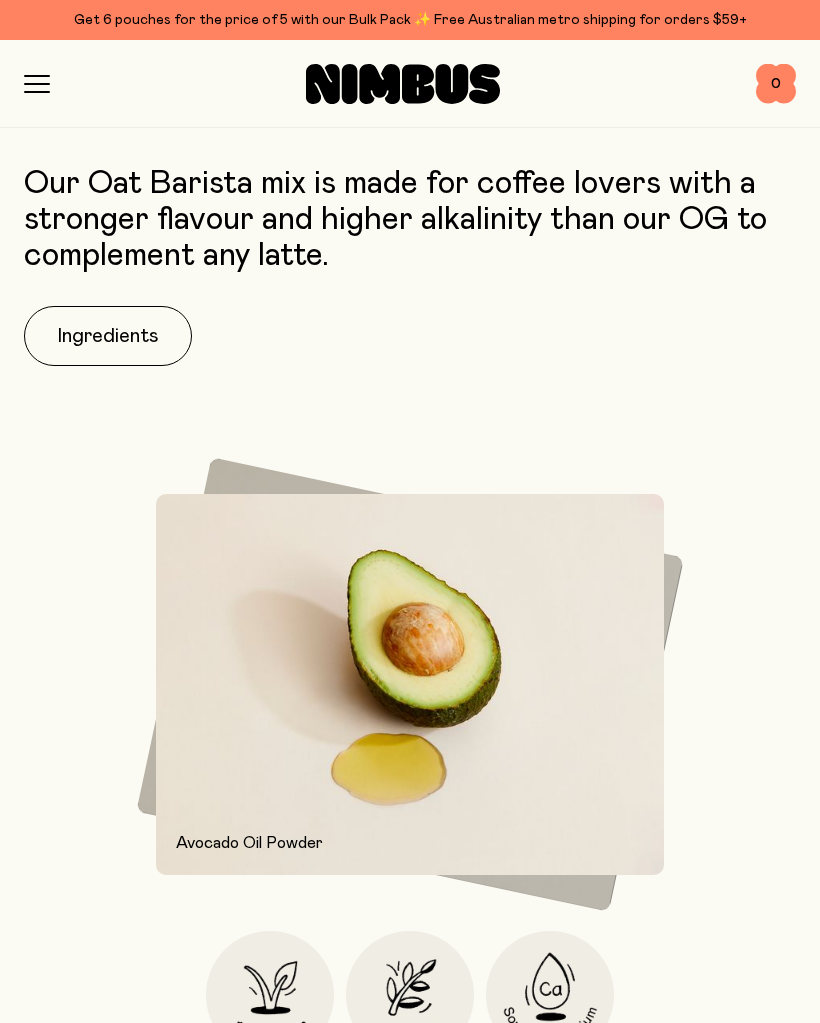scroll, scrollTop: 0, scrollLeft: 0, axis: both 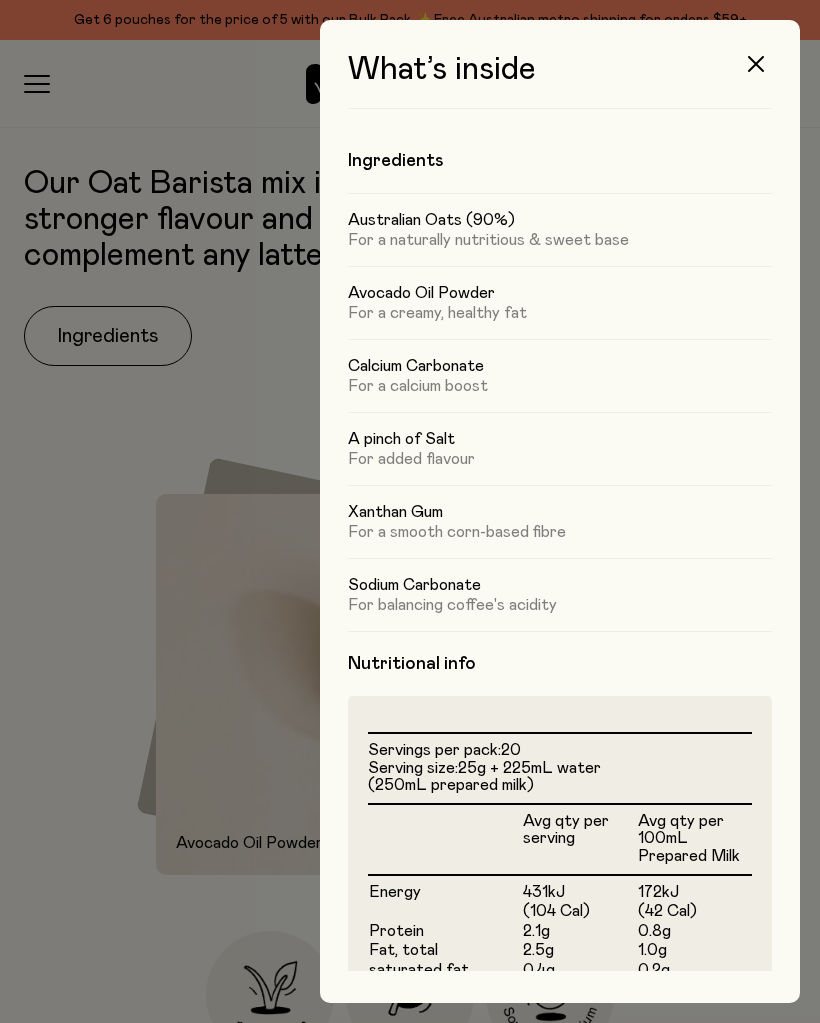 click at bounding box center [756, 64] 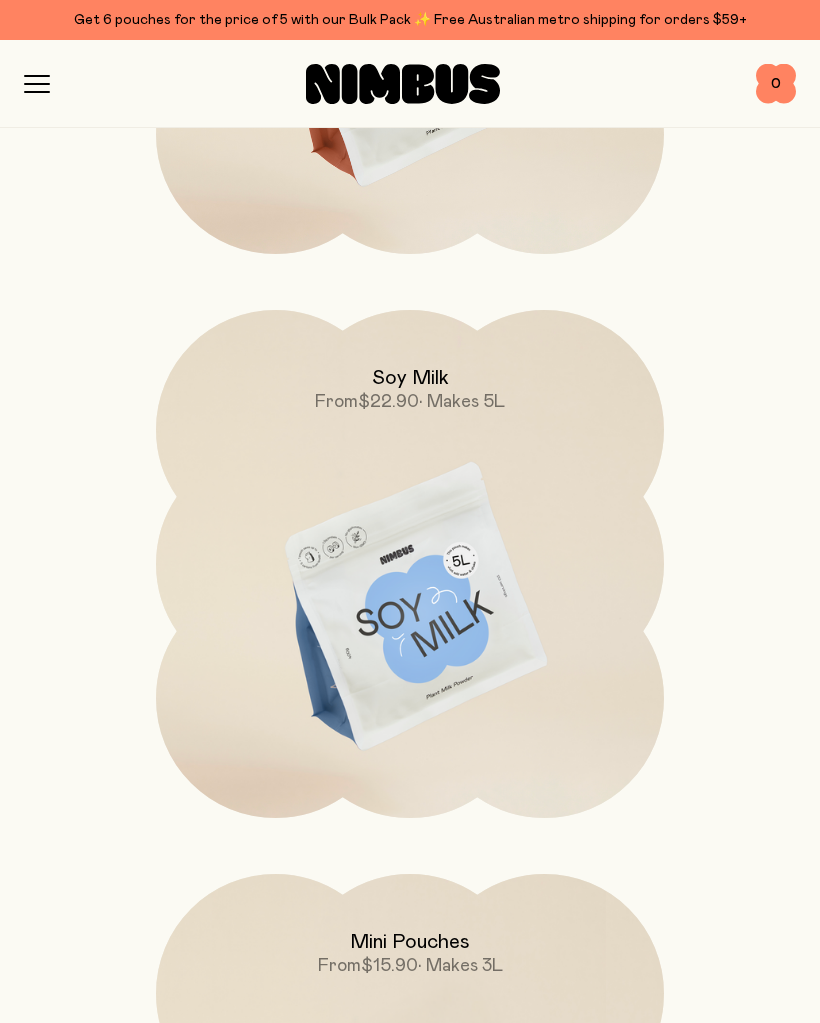 scroll, scrollTop: 343, scrollLeft: 0, axis: vertical 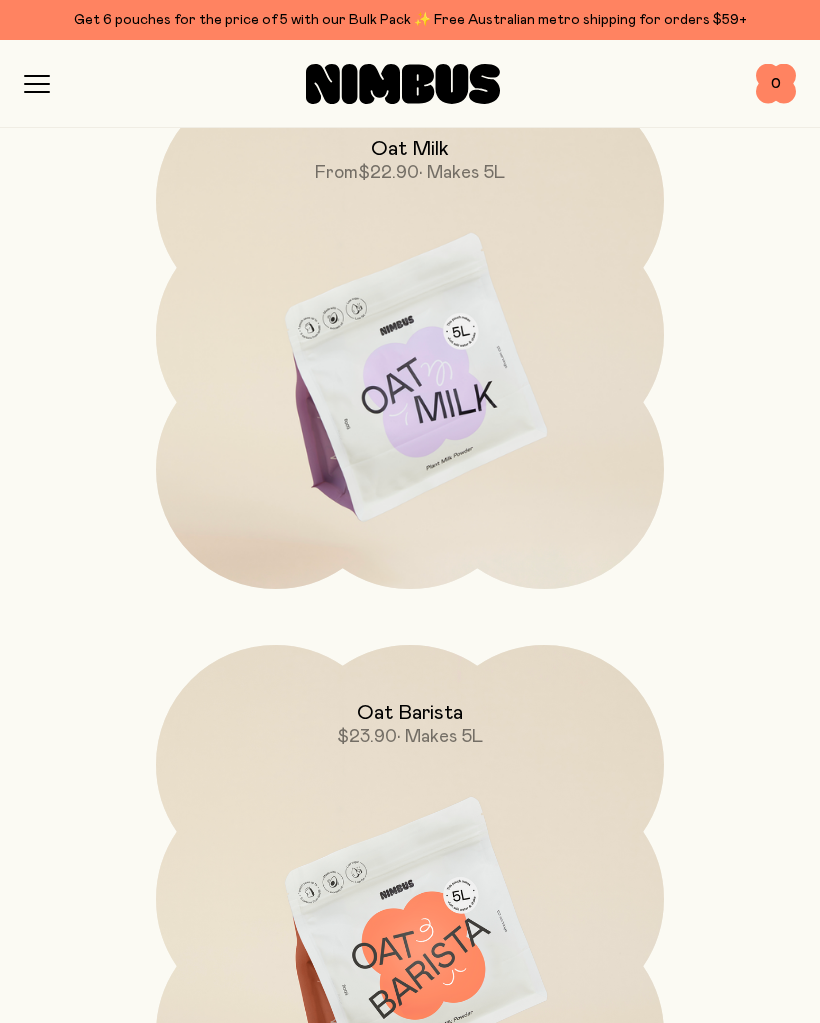 click at bounding box center (410, 379) 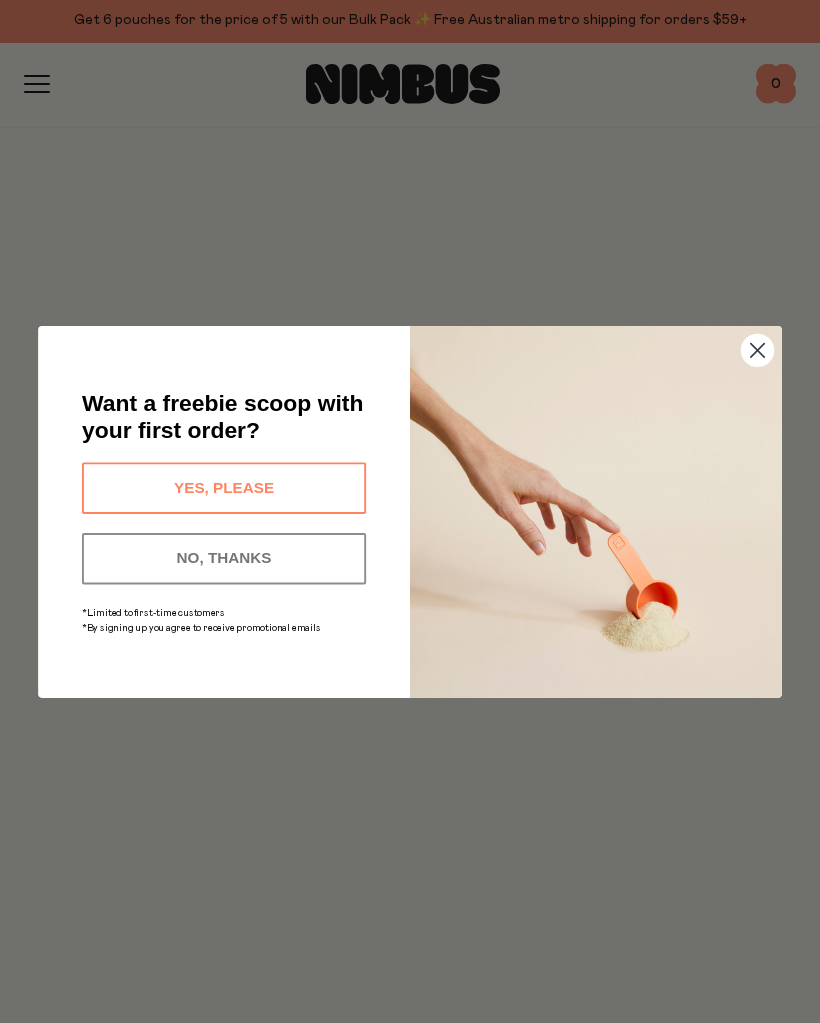 scroll, scrollTop: 0, scrollLeft: 0, axis: both 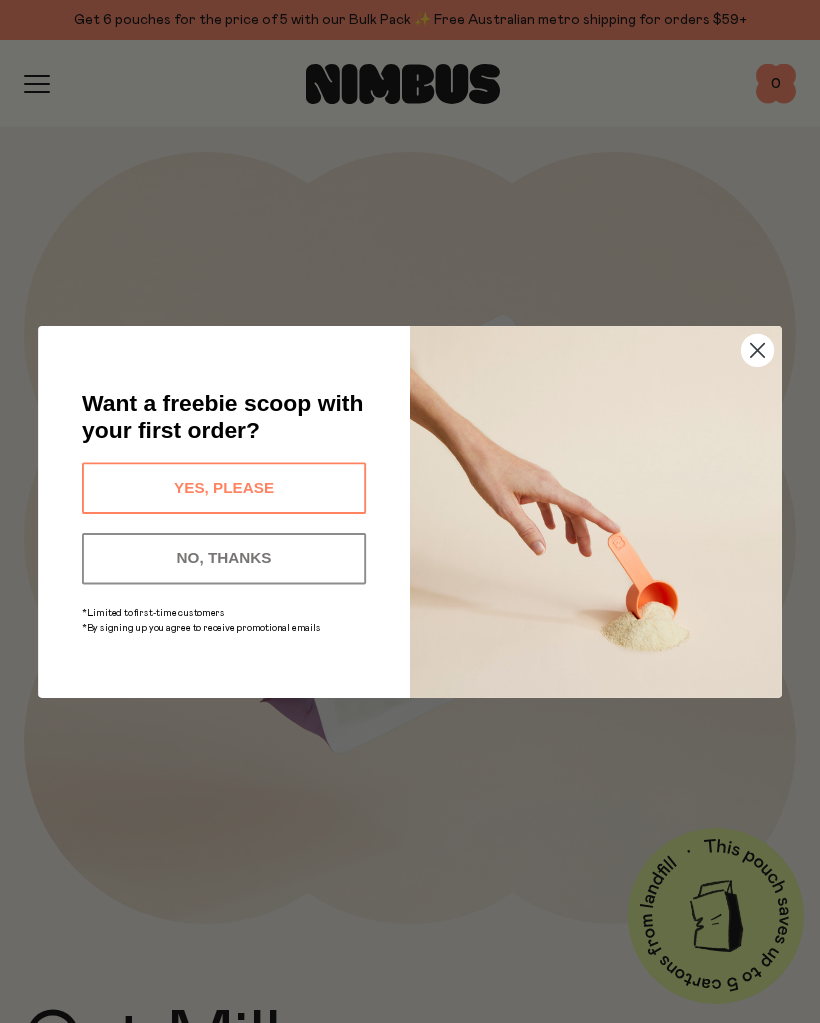 click 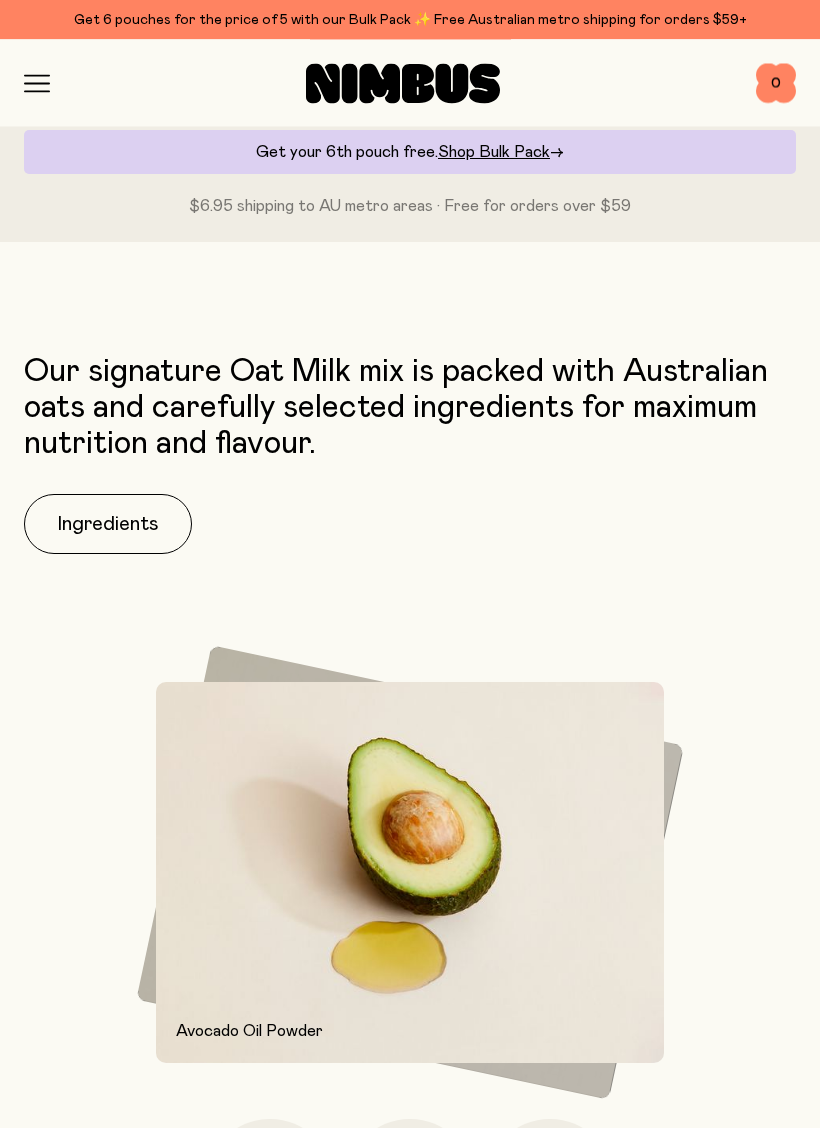 scroll, scrollTop: 1506, scrollLeft: 0, axis: vertical 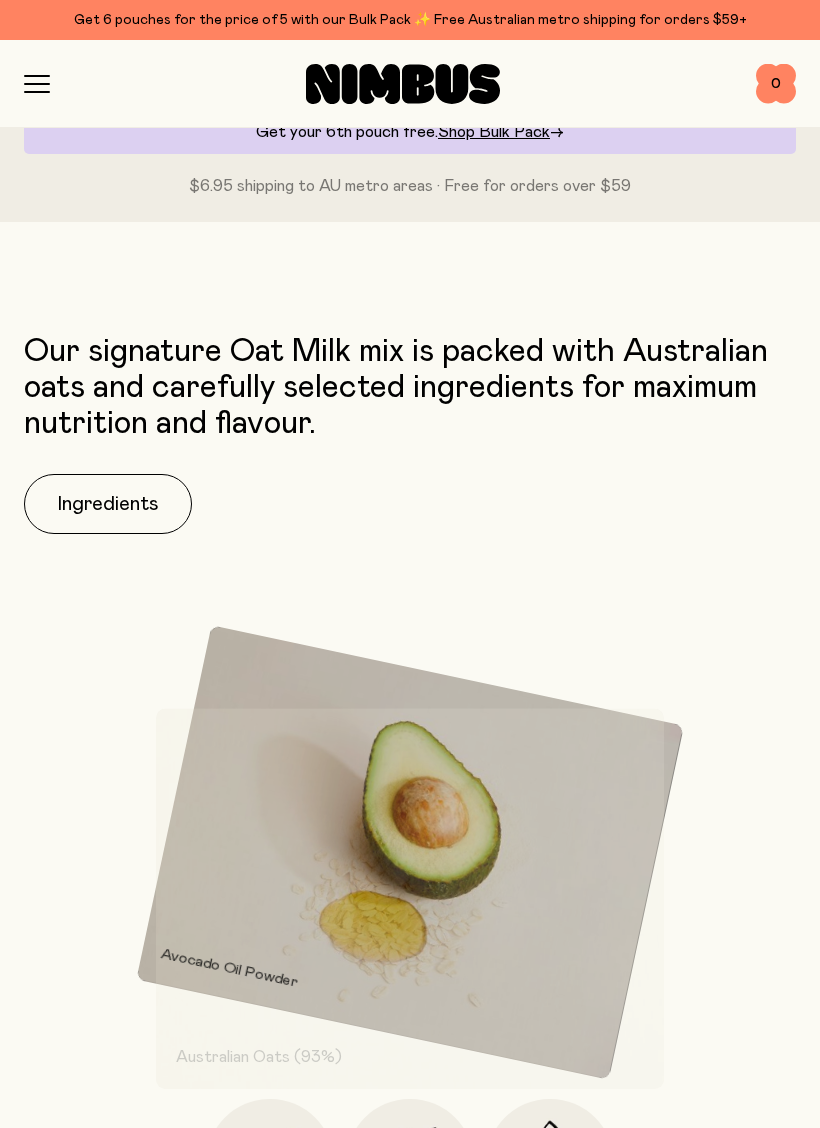click on "Ingredients" at bounding box center (108, 504) 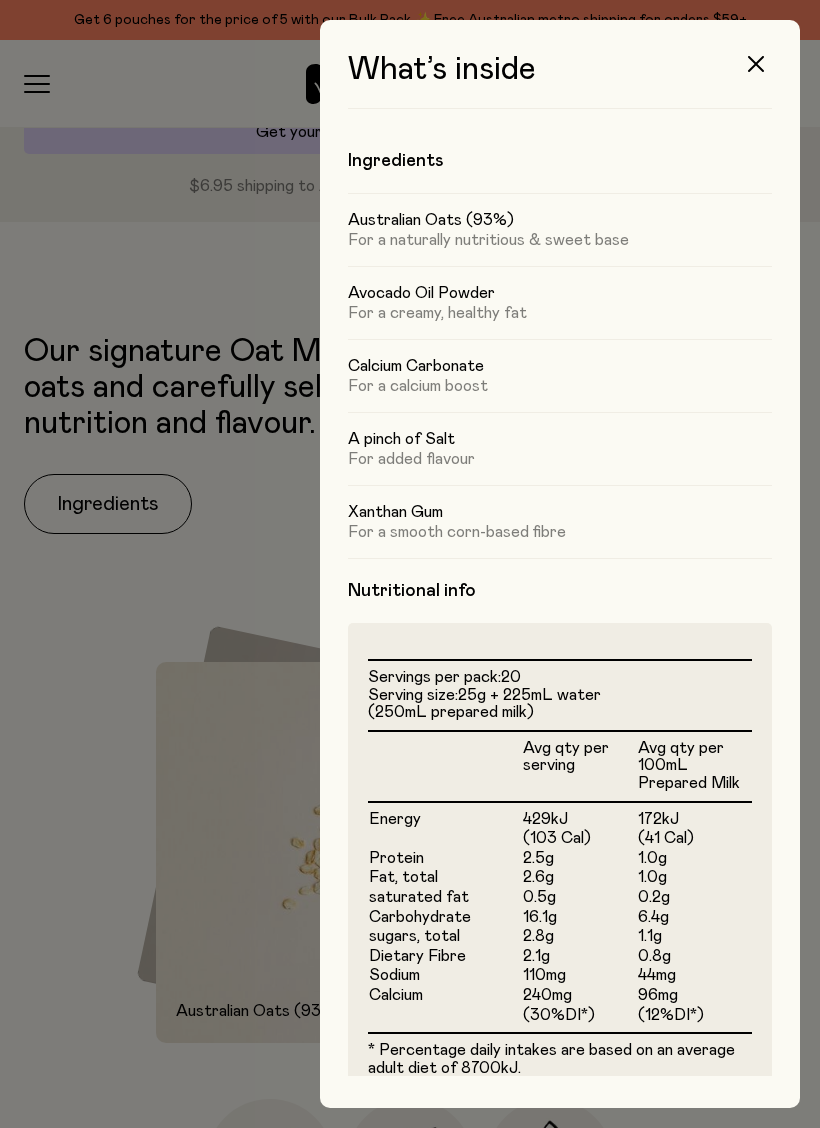 click at bounding box center (756, 64) 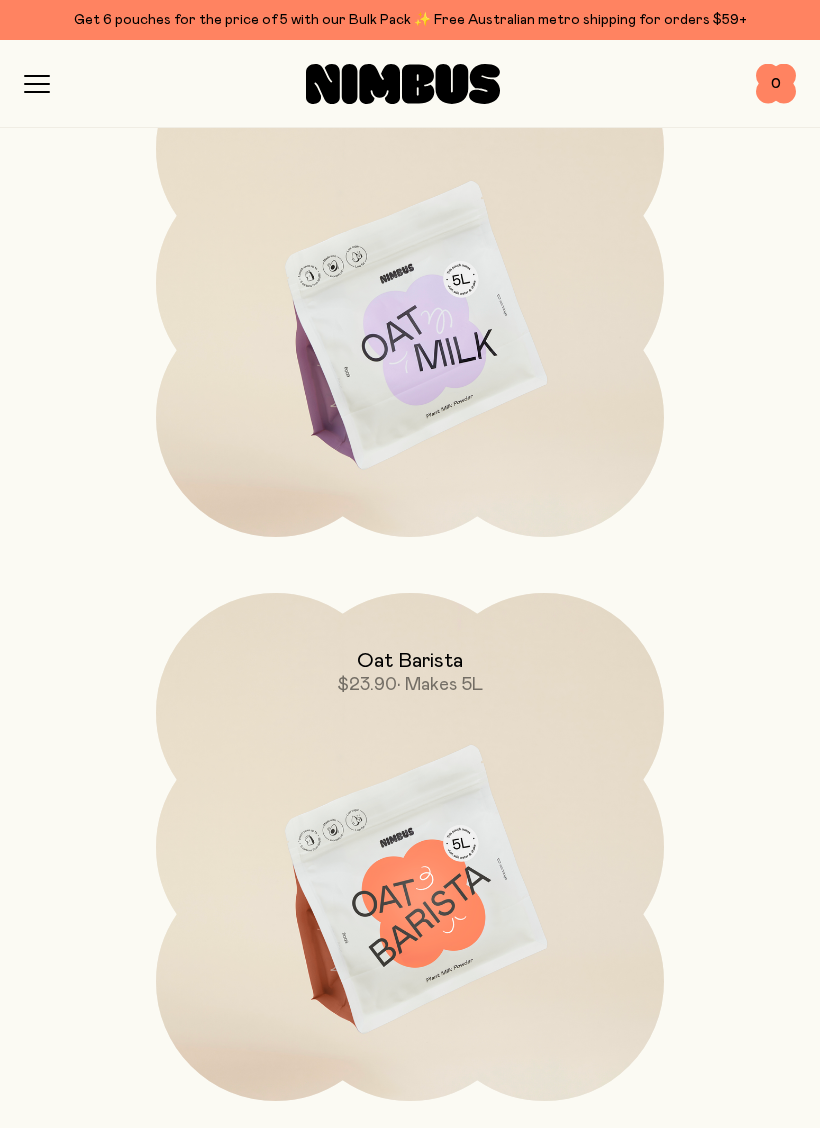 scroll, scrollTop: 402, scrollLeft: 0, axis: vertical 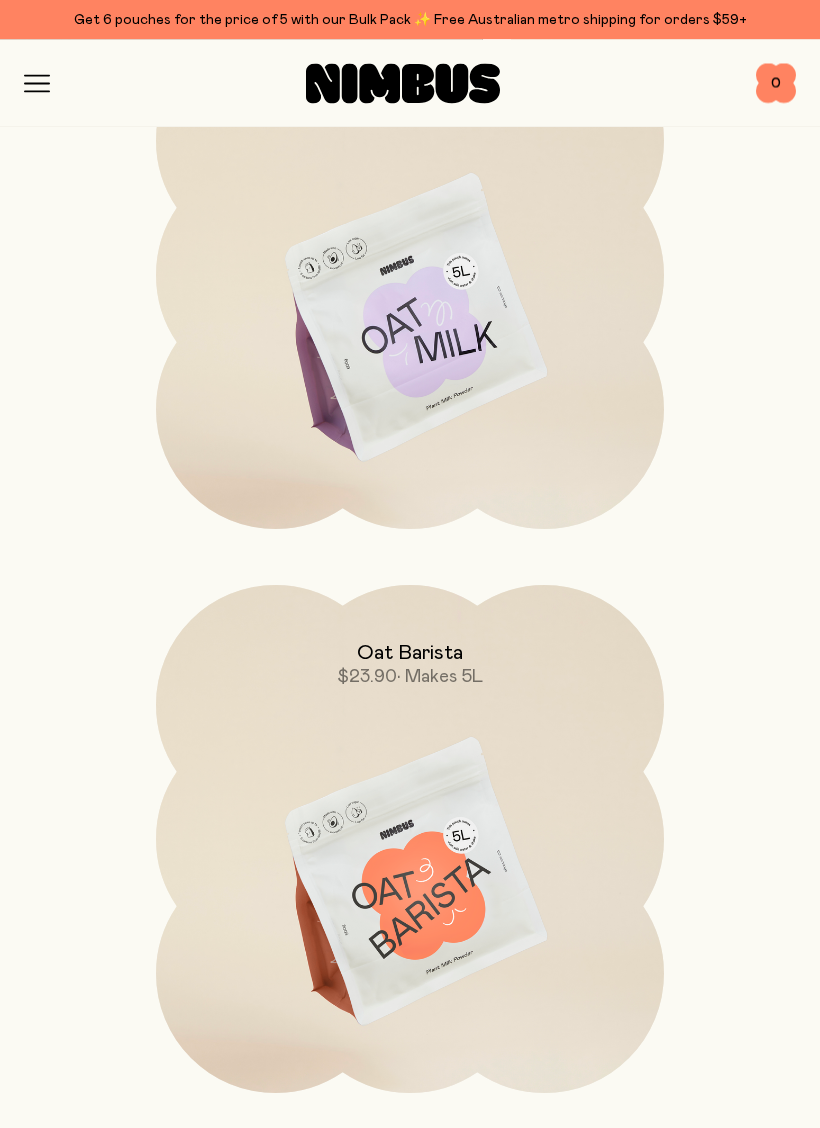 click at bounding box center (410, 320) 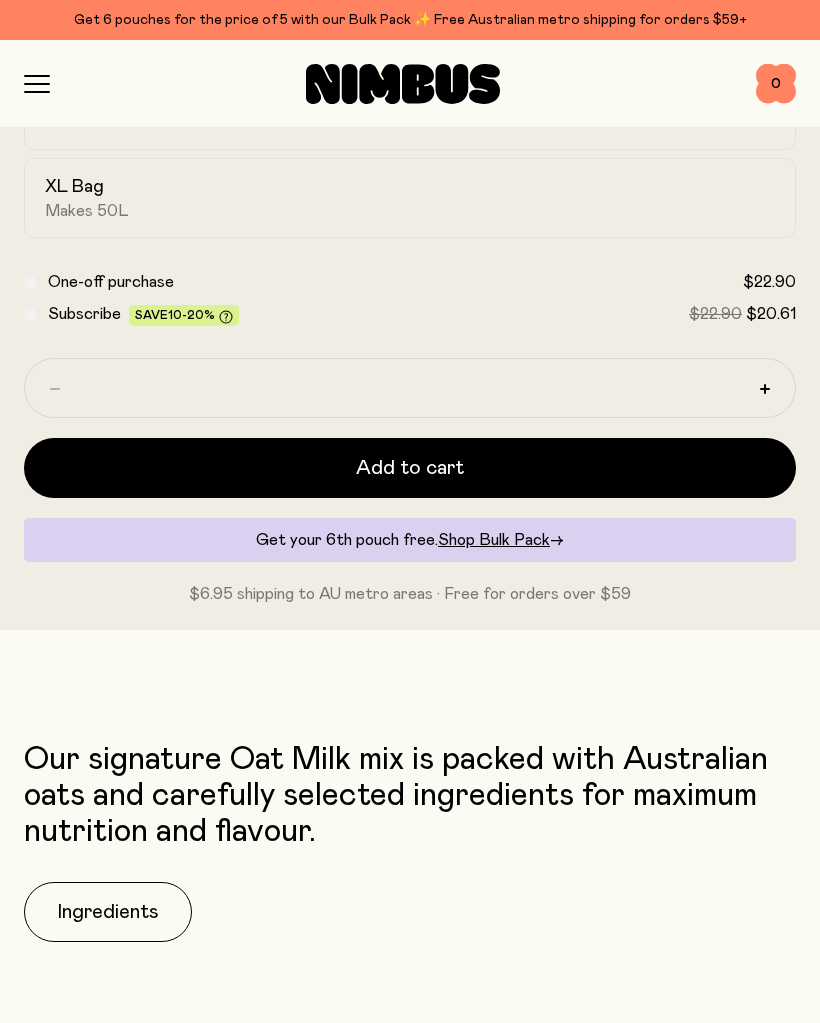 scroll, scrollTop: 1097, scrollLeft: 0, axis: vertical 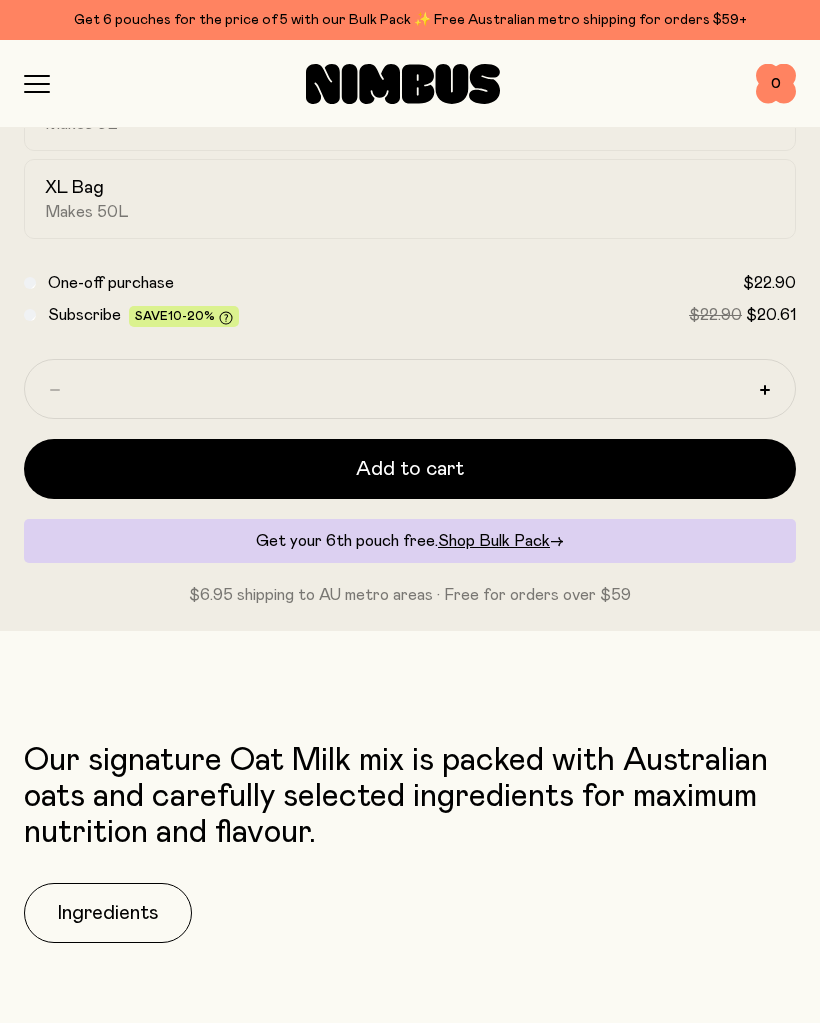 click 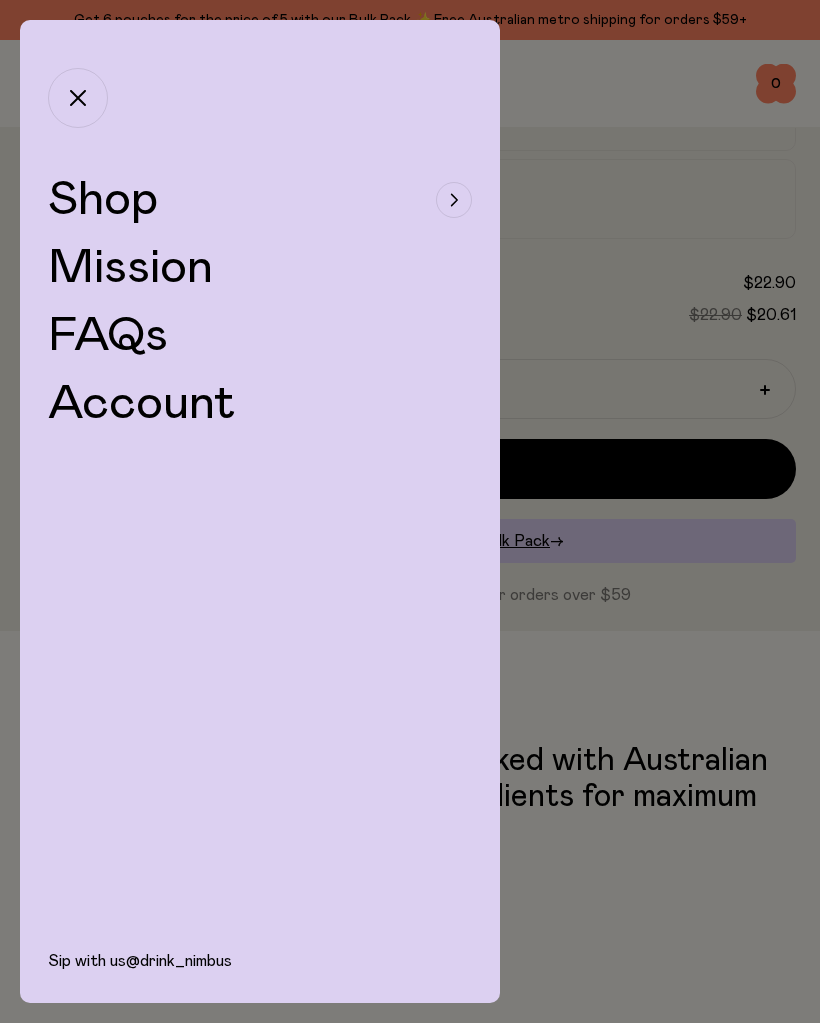 click at bounding box center [454, 200] 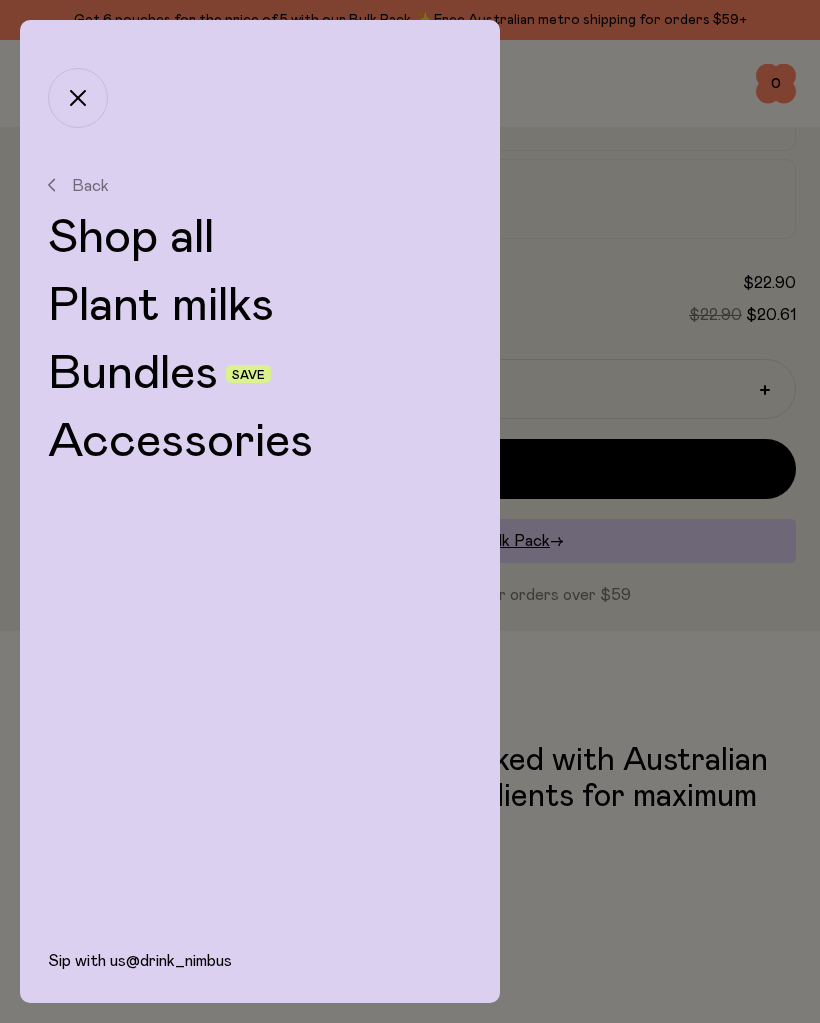 click on "Shop all" at bounding box center (260, 238) 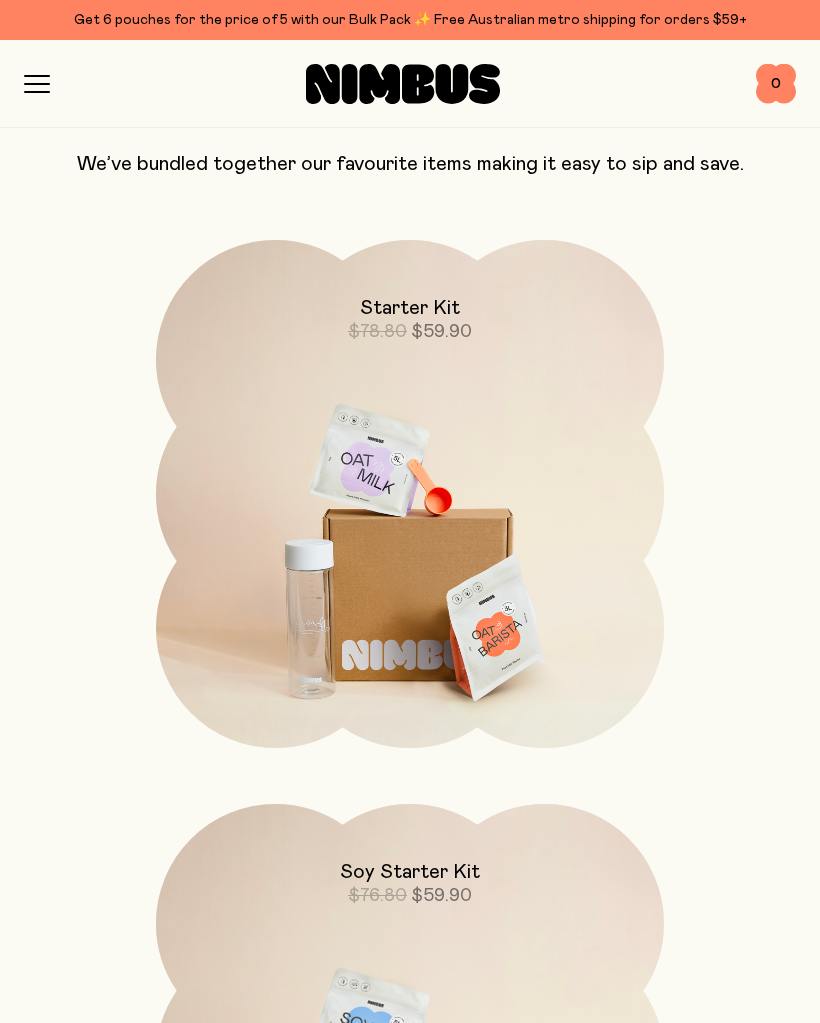 scroll, scrollTop: 2675, scrollLeft: 0, axis: vertical 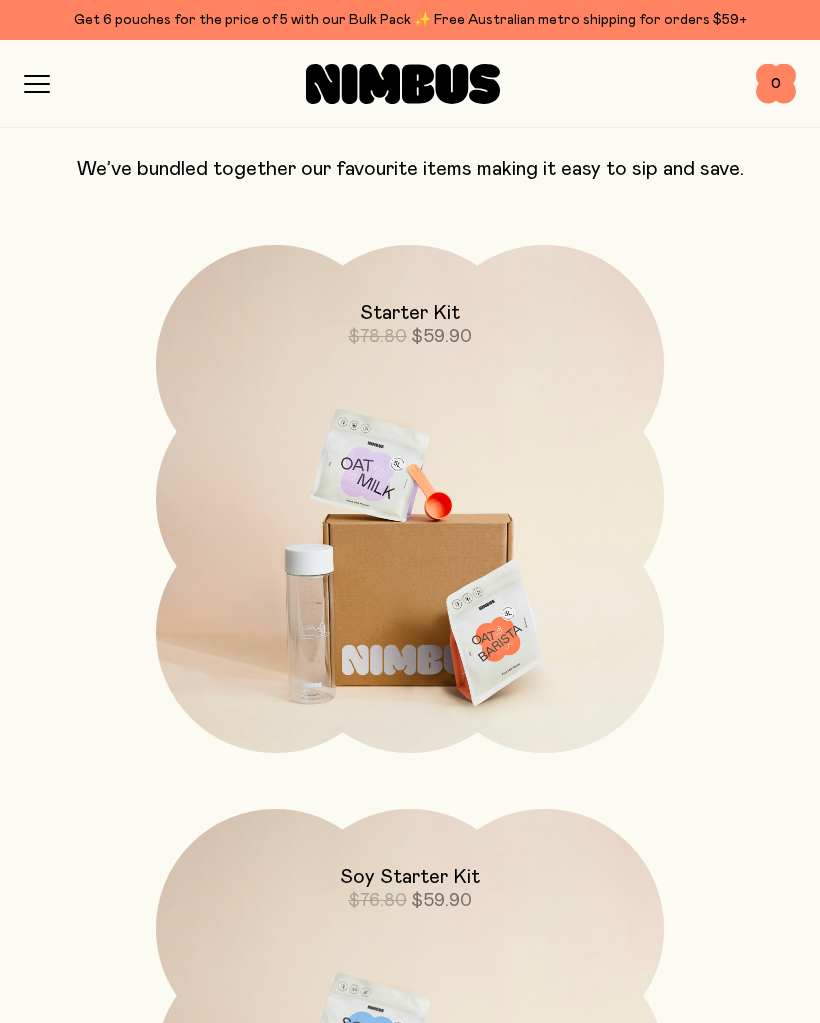 click at bounding box center [410, 543] 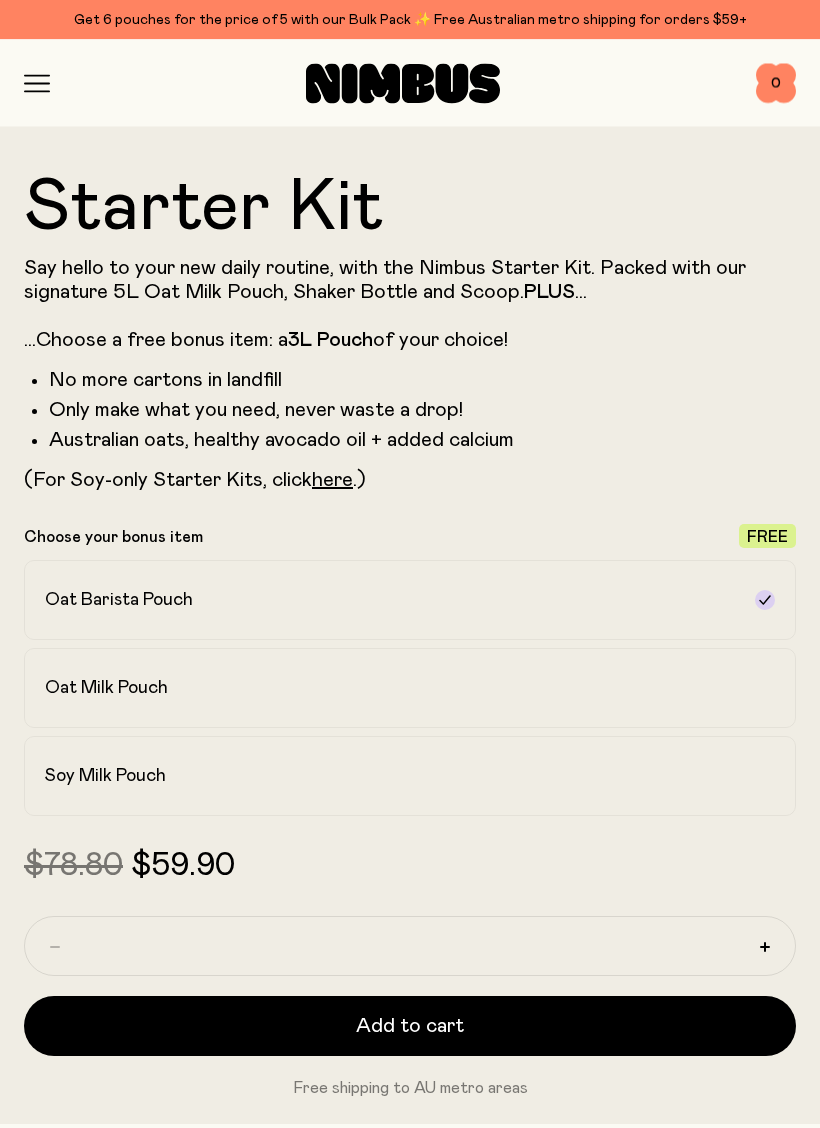 scroll, scrollTop: 832, scrollLeft: 0, axis: vertical 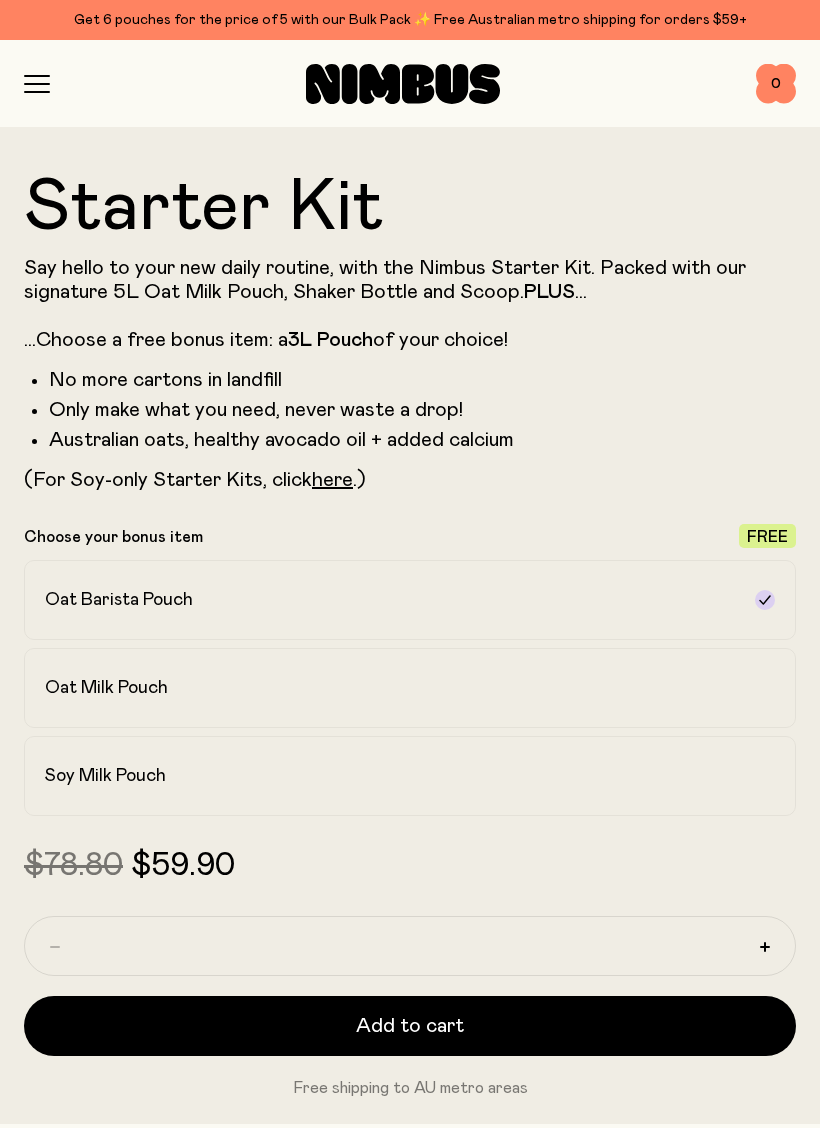 click on "Soy Milk Pouch" at bounding box center [105, 776] 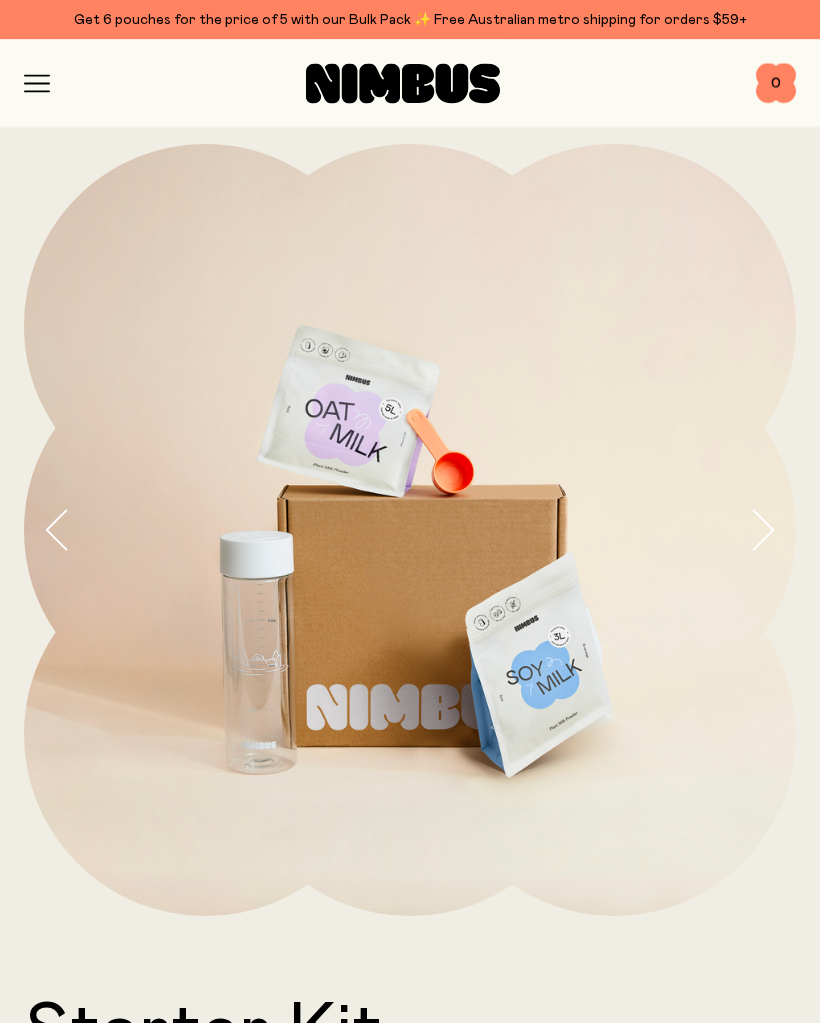 scroll, scrollTop: 0, scrollLeft: 0, axis: both 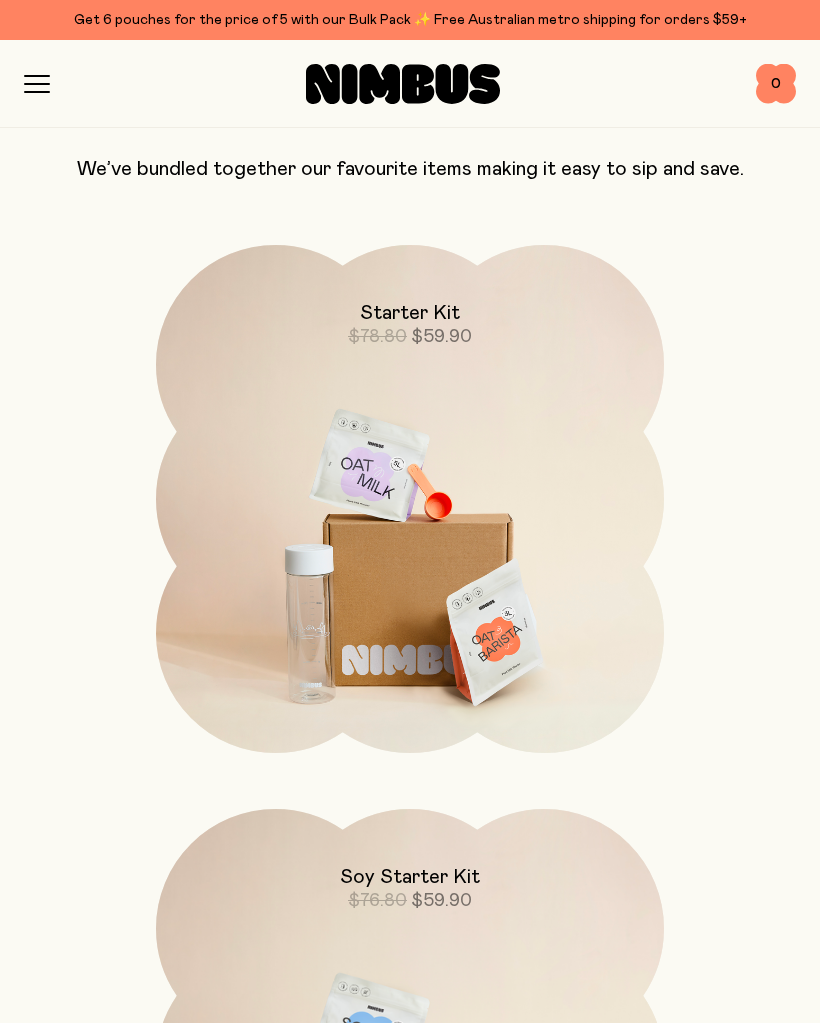 click 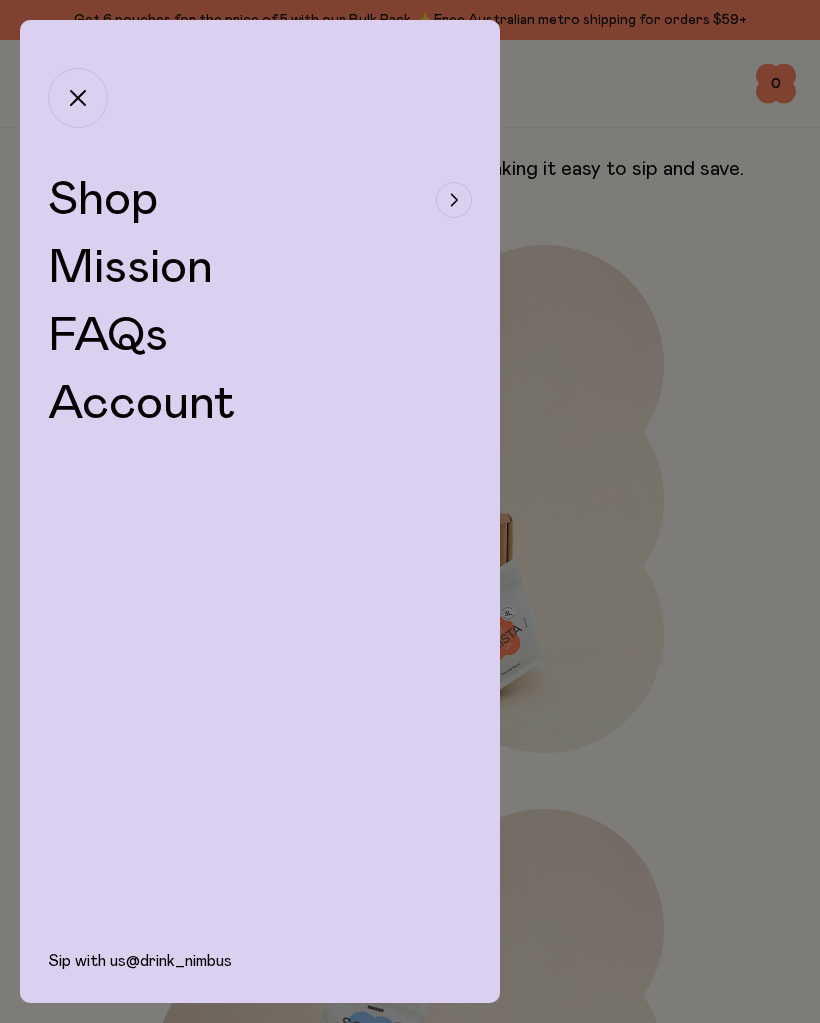 click at bounding box center [454, 200] 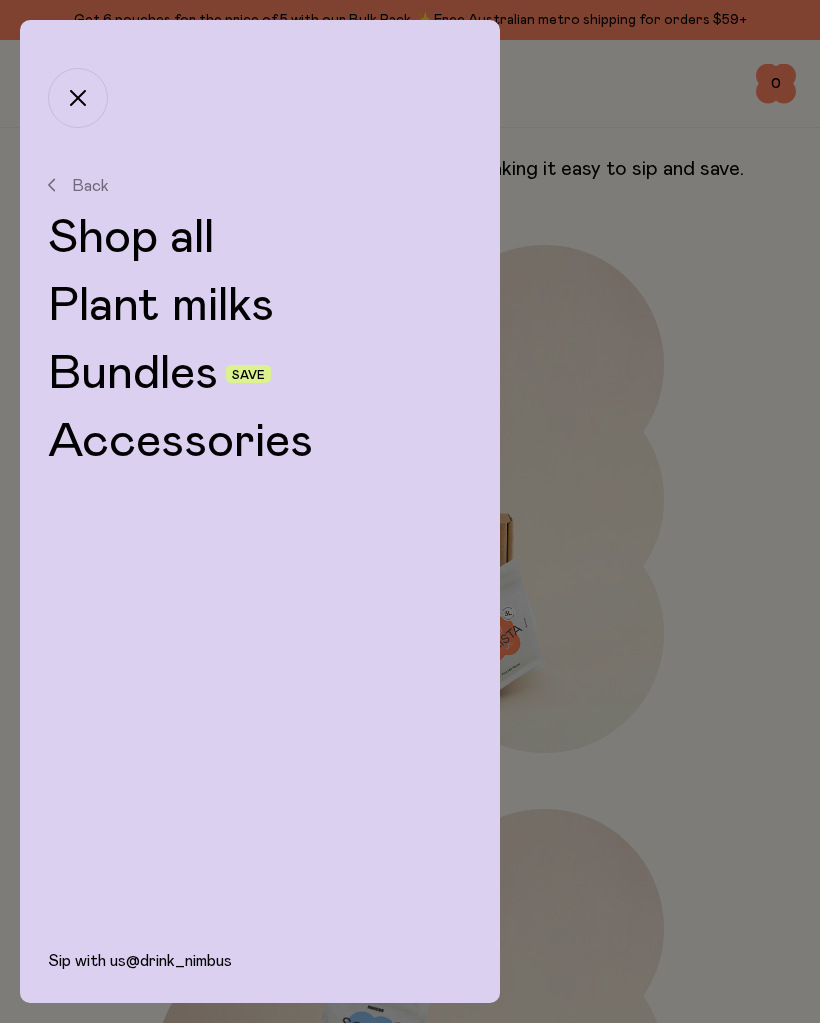 click on "Plant milks" at bounding box center [260, 306] 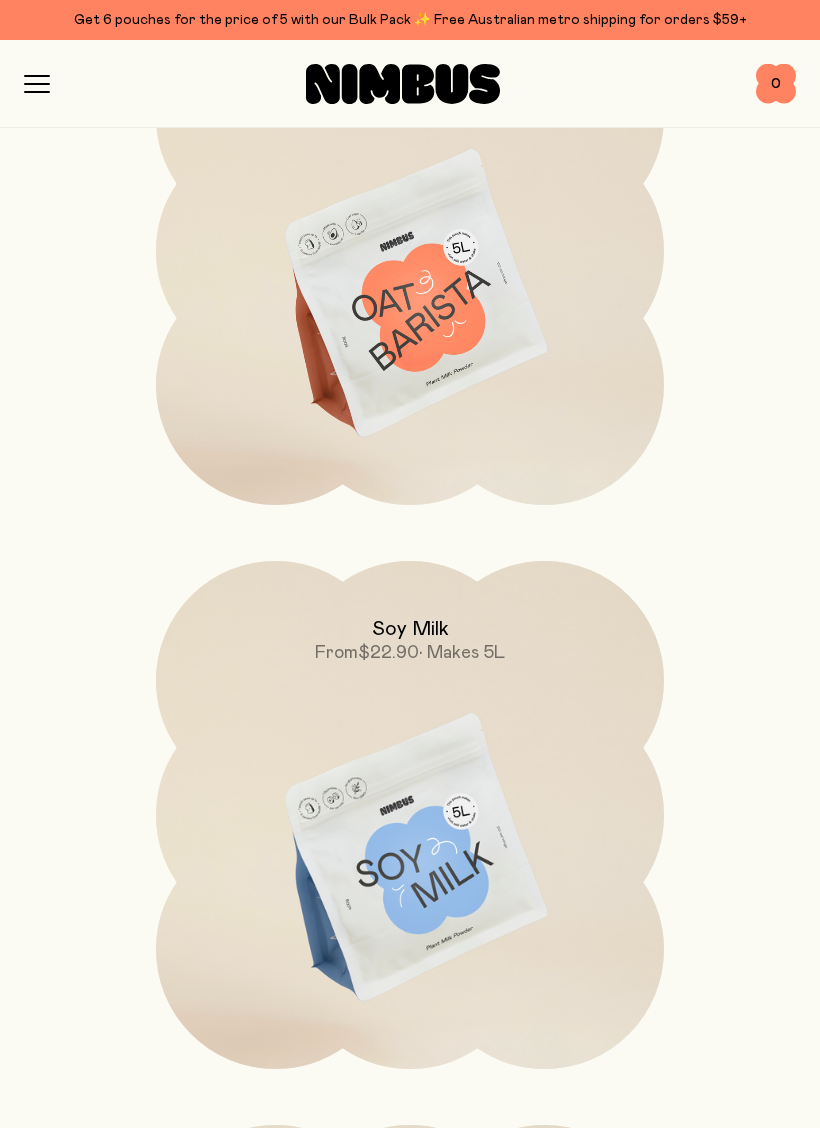 scroll, scrollTop: 1062, scrollLeft: 0, axis: vertical 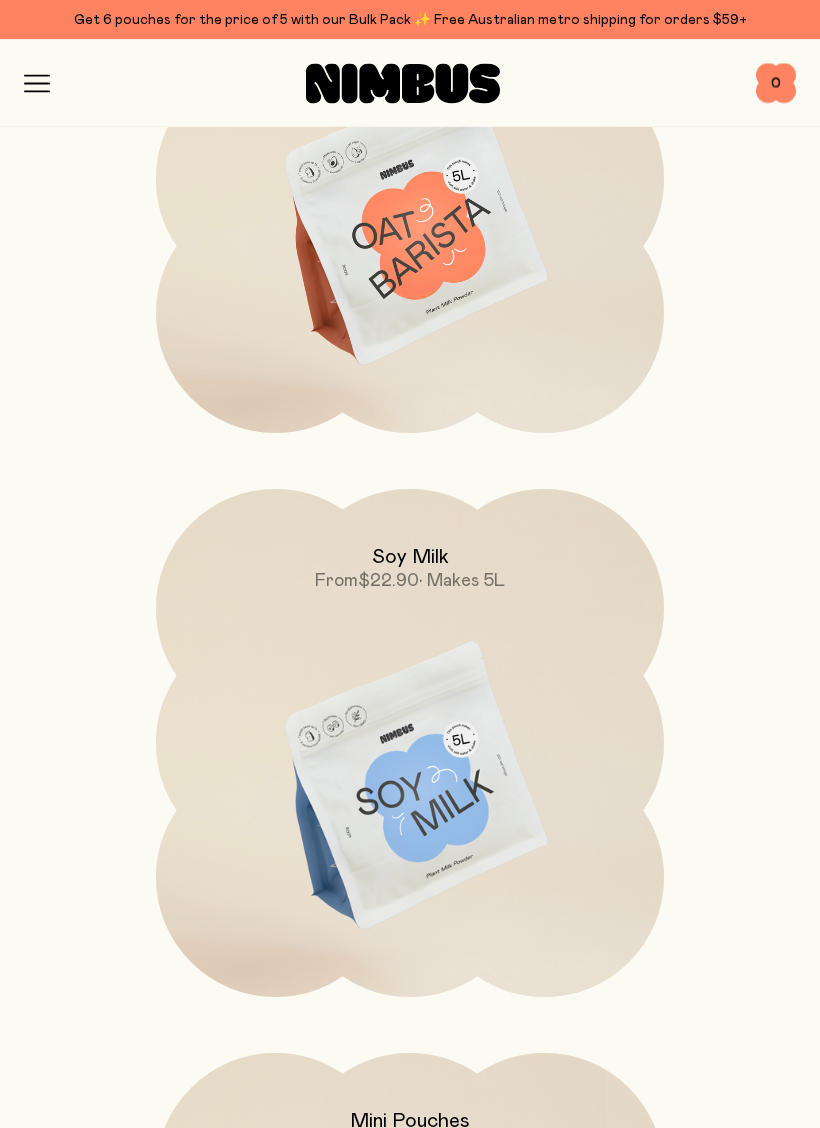 click at bounding box center [410, 788] 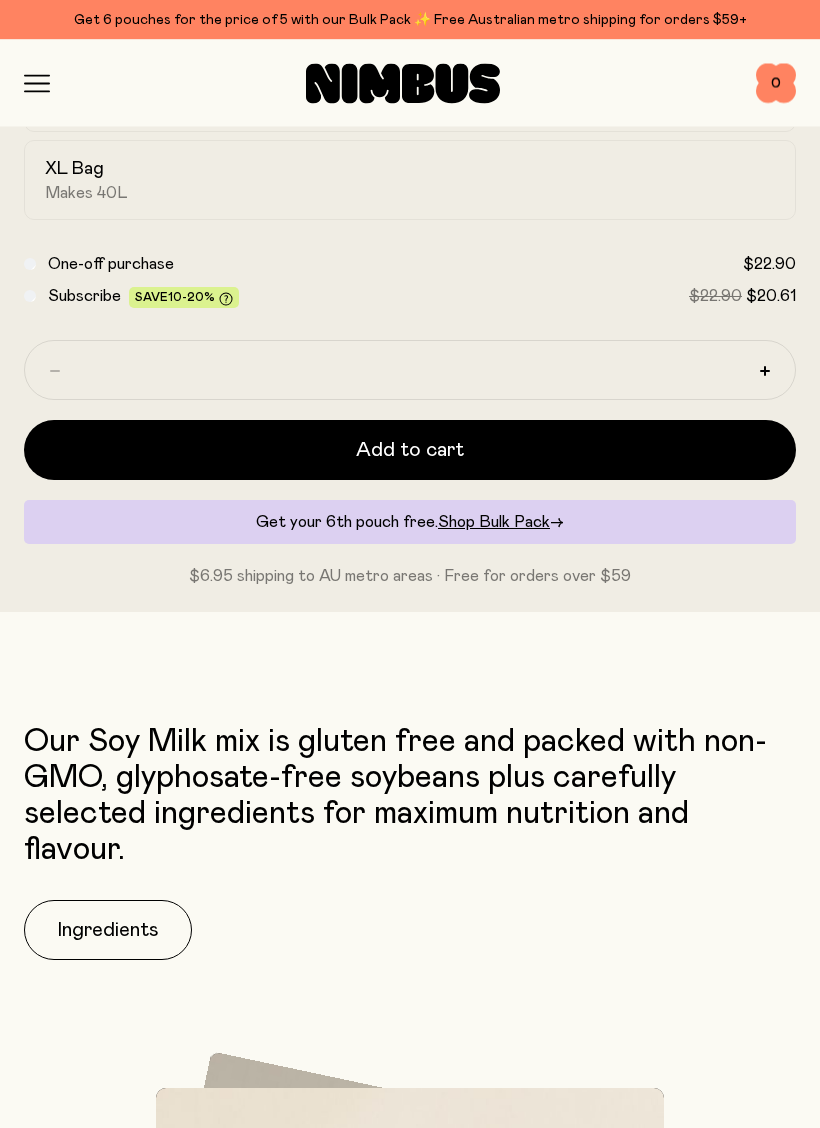 scroll, scrollTop: 1217, scrollLeft: 0, axis: vertical 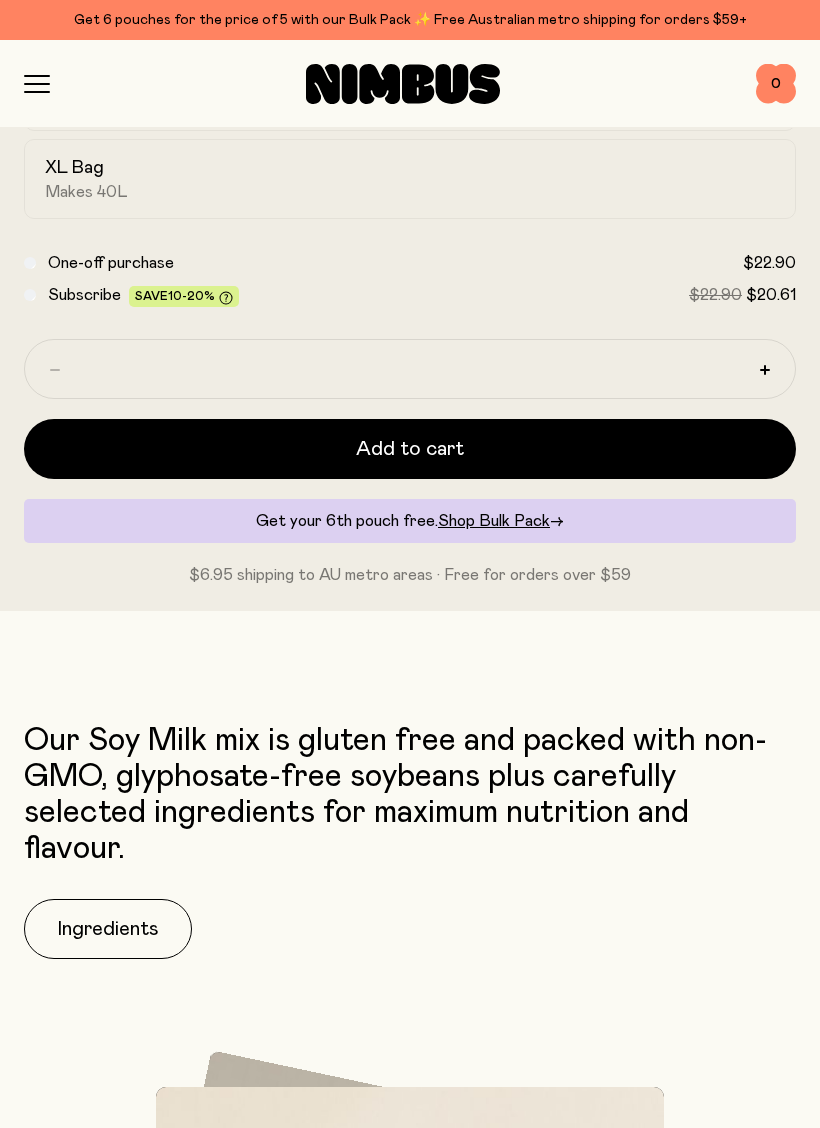 click on "Ingredients" at bounding box center [108, 929] 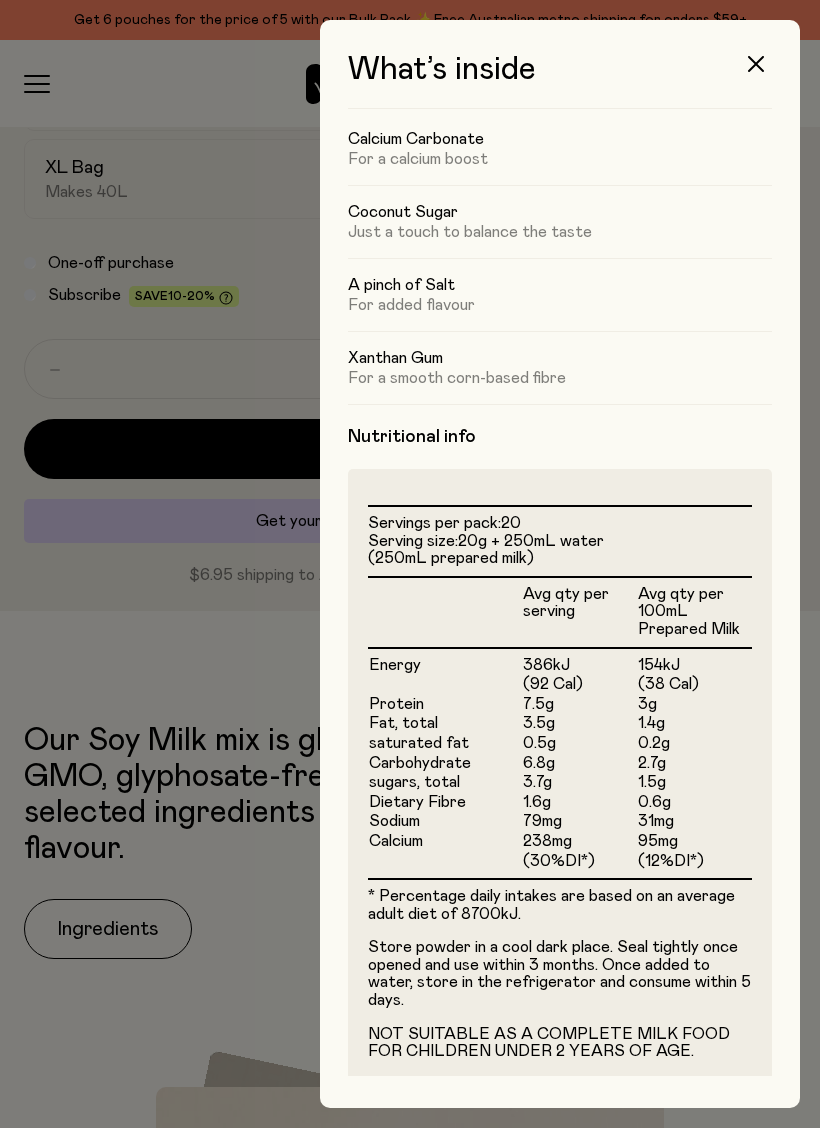 scroll, scrollTop: 152, scrollLeft: 0, axis: vertical 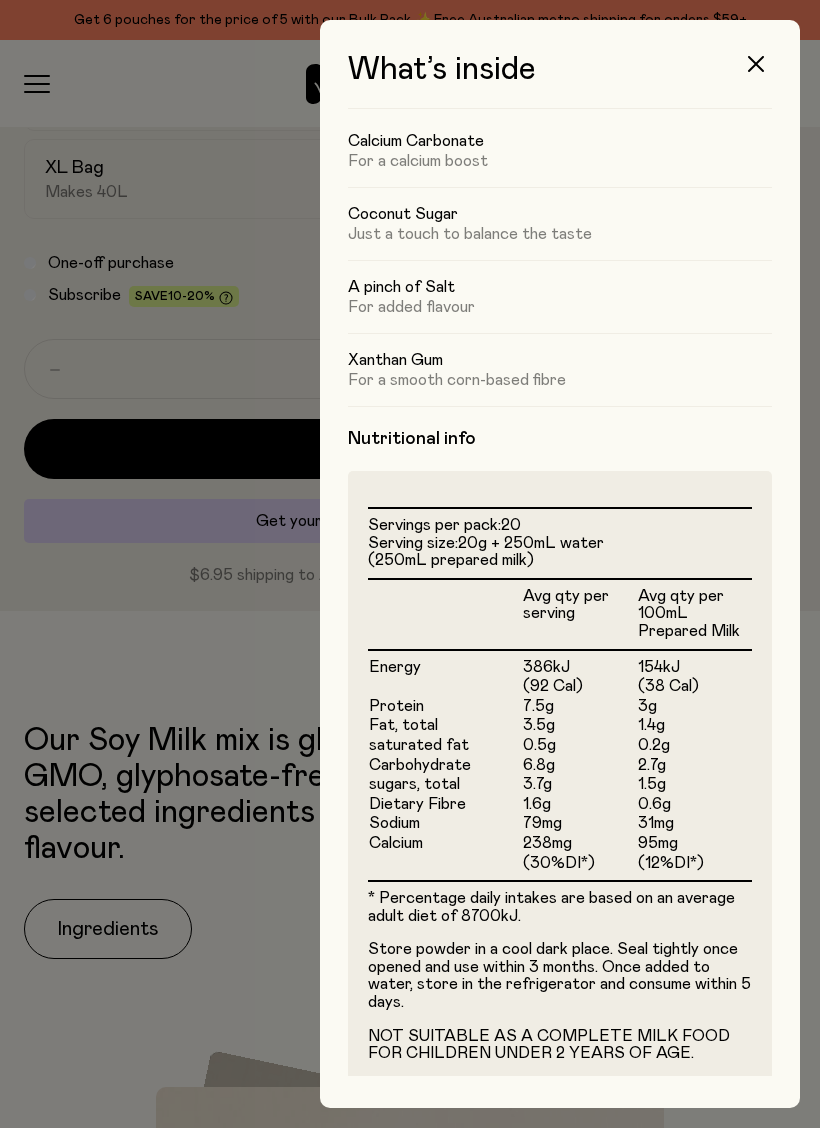 click 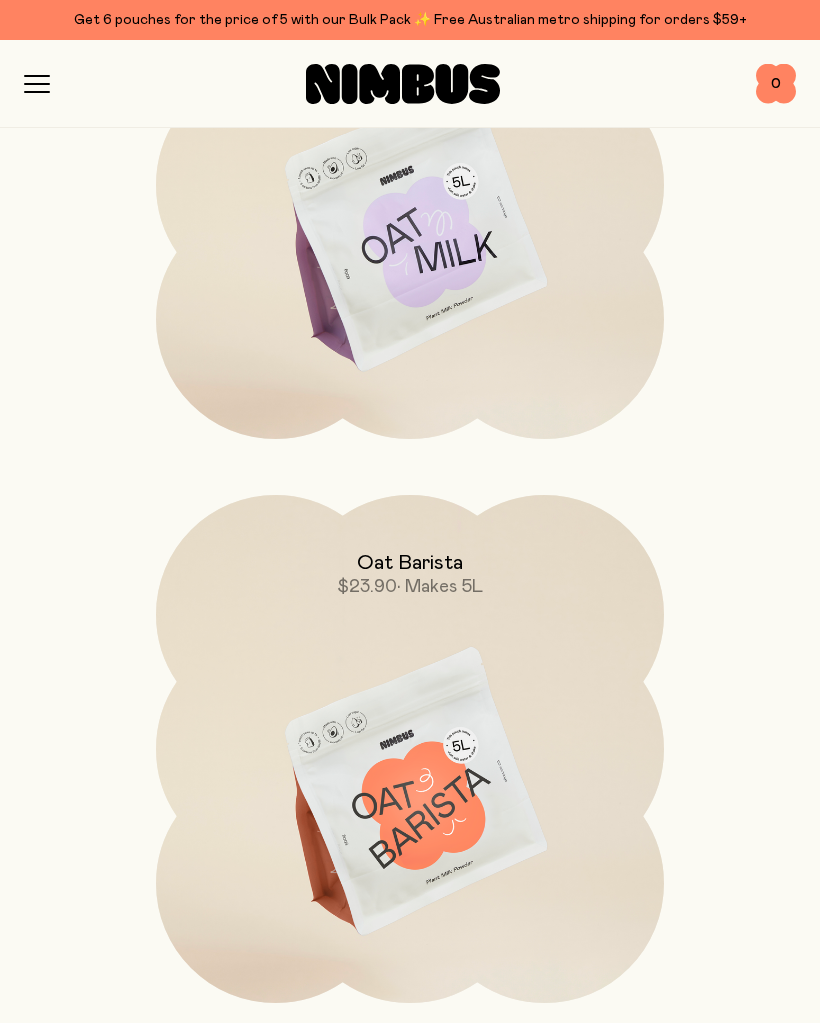 scroll, scrollTop: 1063, scrollLeft: 0, axis: vertical 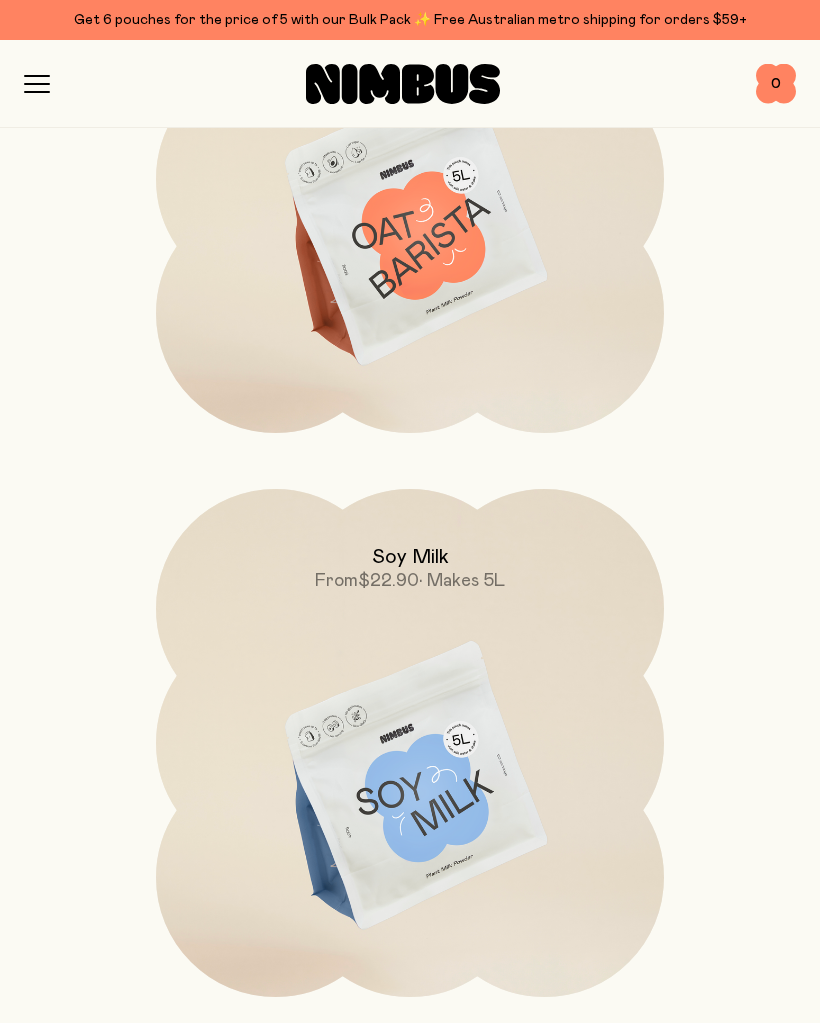 click at bounding box center [410, 223] 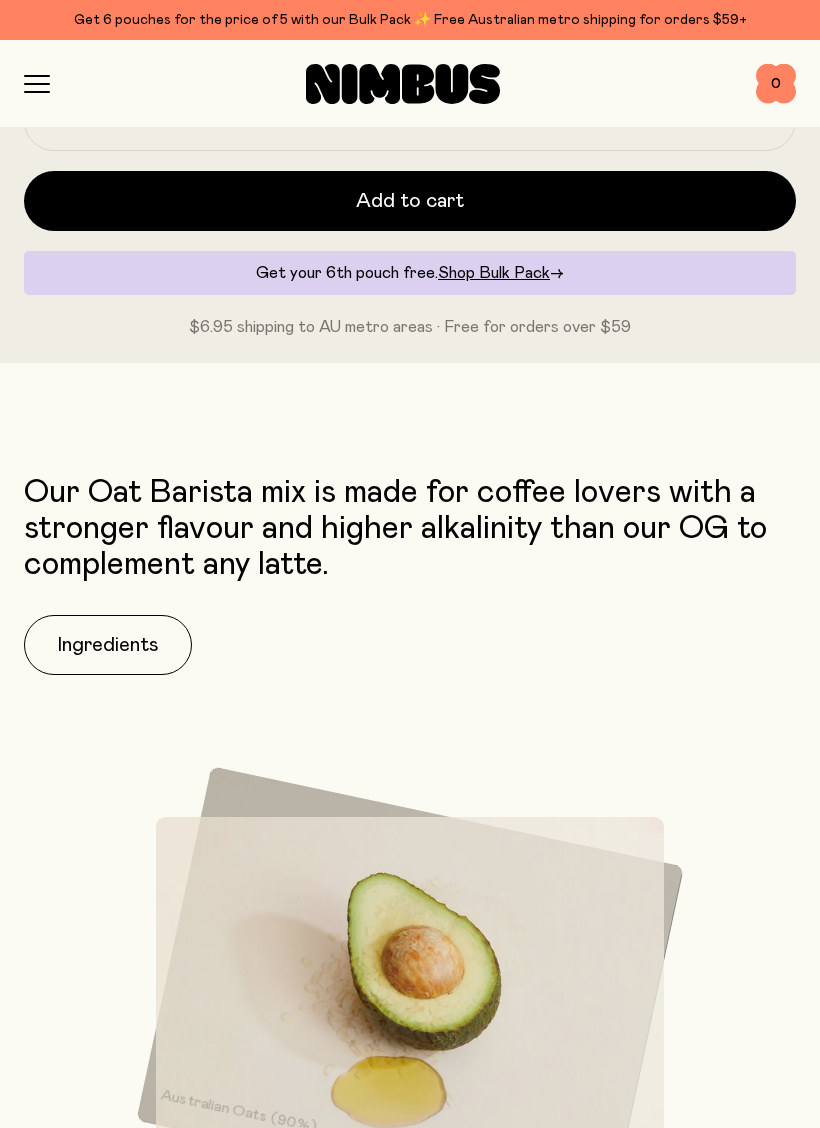 scroll, scrollTop: 1321, scrollLeft: 0, axis: vertical 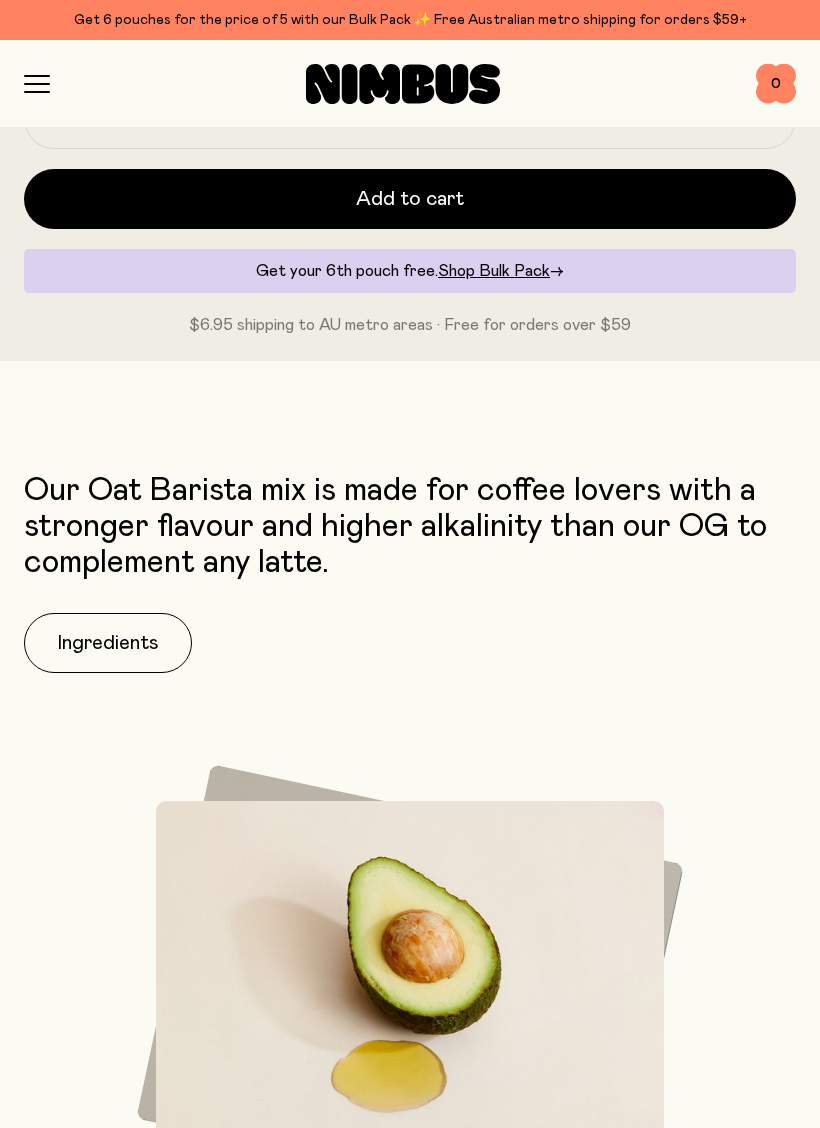 click on "Ingredients" at bounding box center [108, 643] 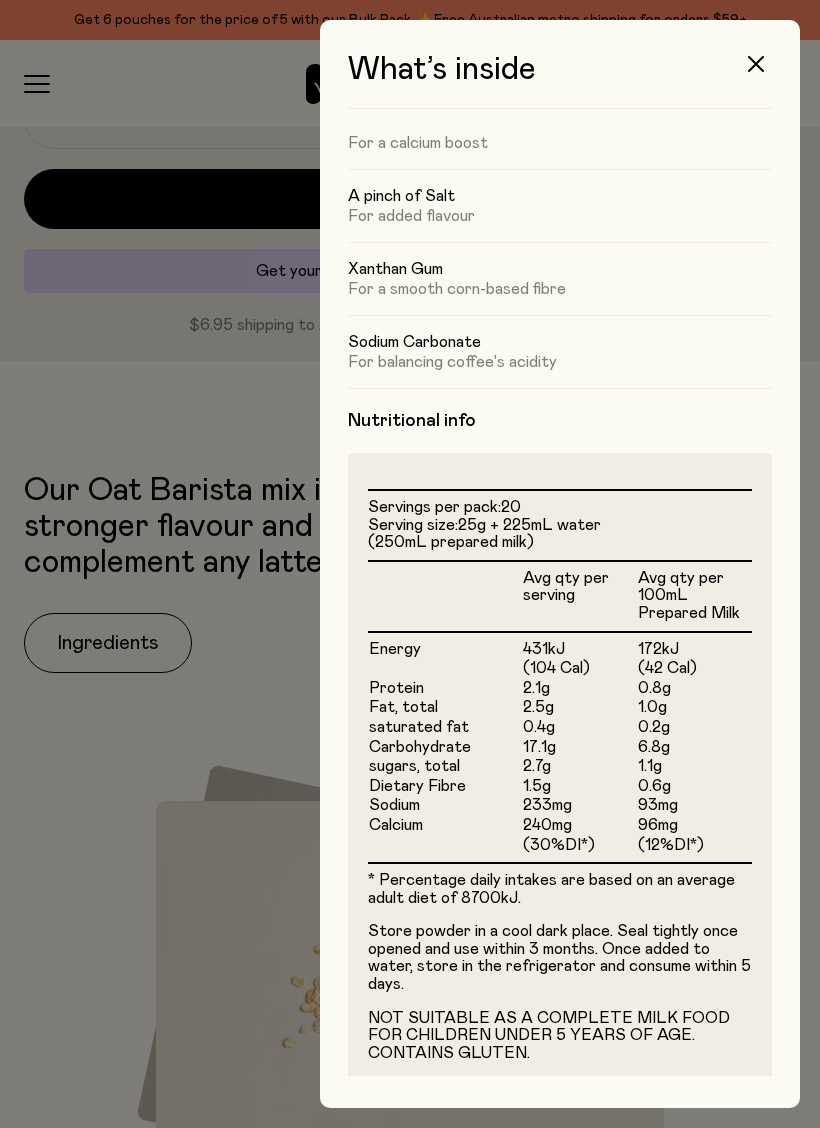 scroll, scrollTop: 242, scrollLeft: 0, axis: vertical 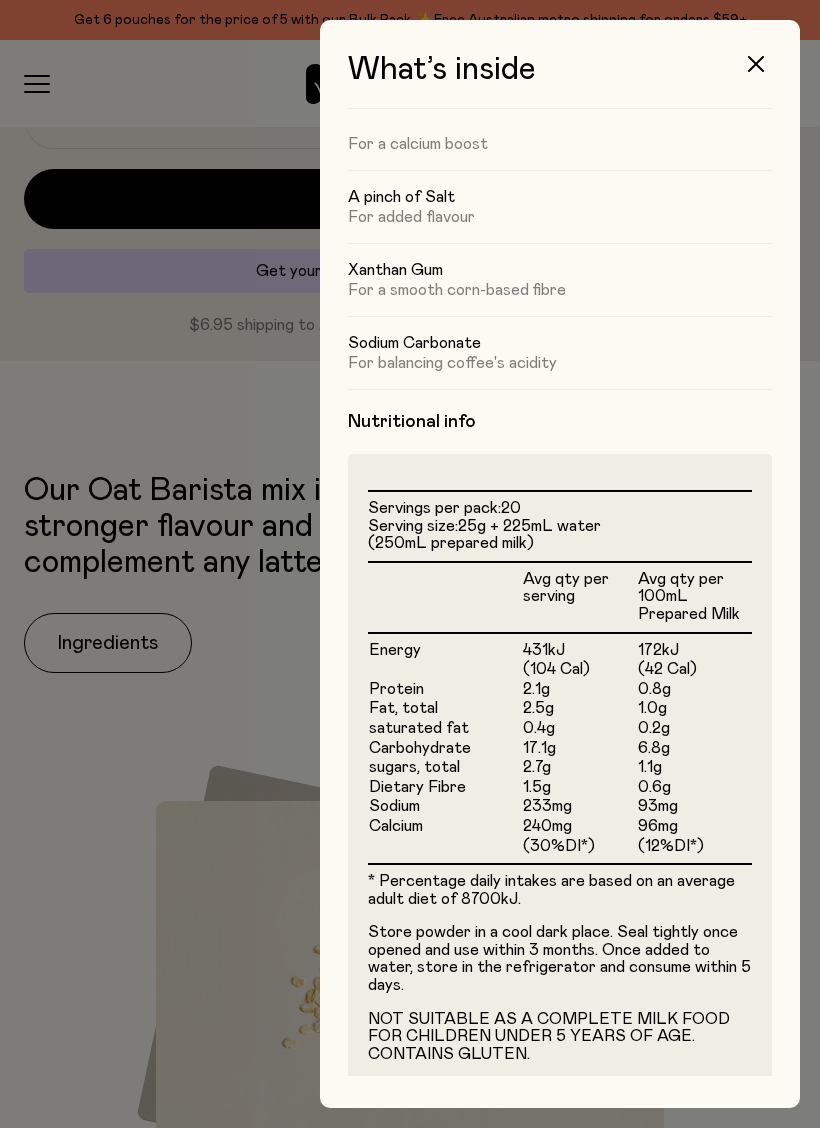 click 